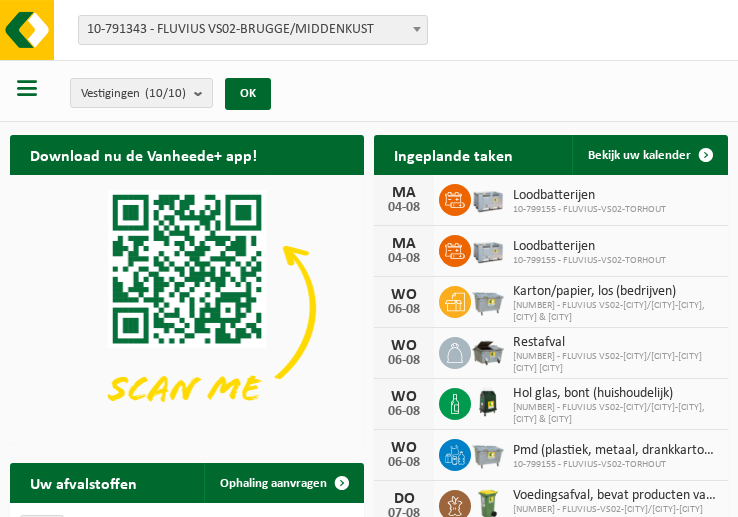 scroll, scrollTop: 0, scrollLeft: 0, axis: both 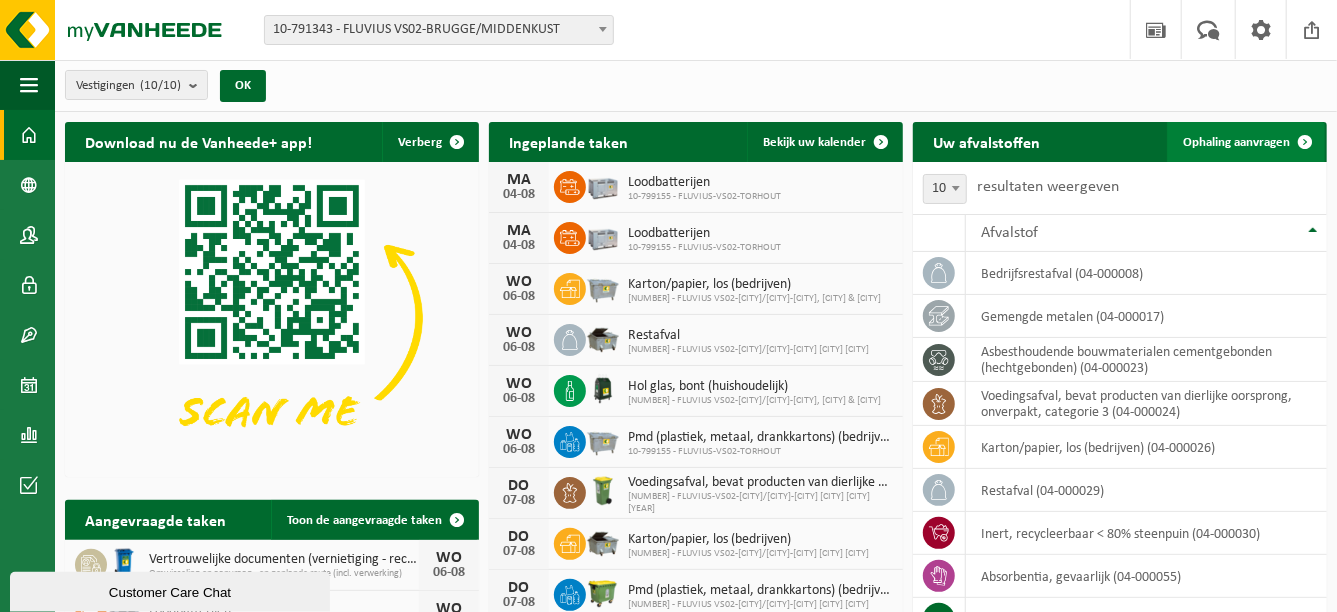 click on "Ophaling aanvragen" at bounding box center [1236, 142] 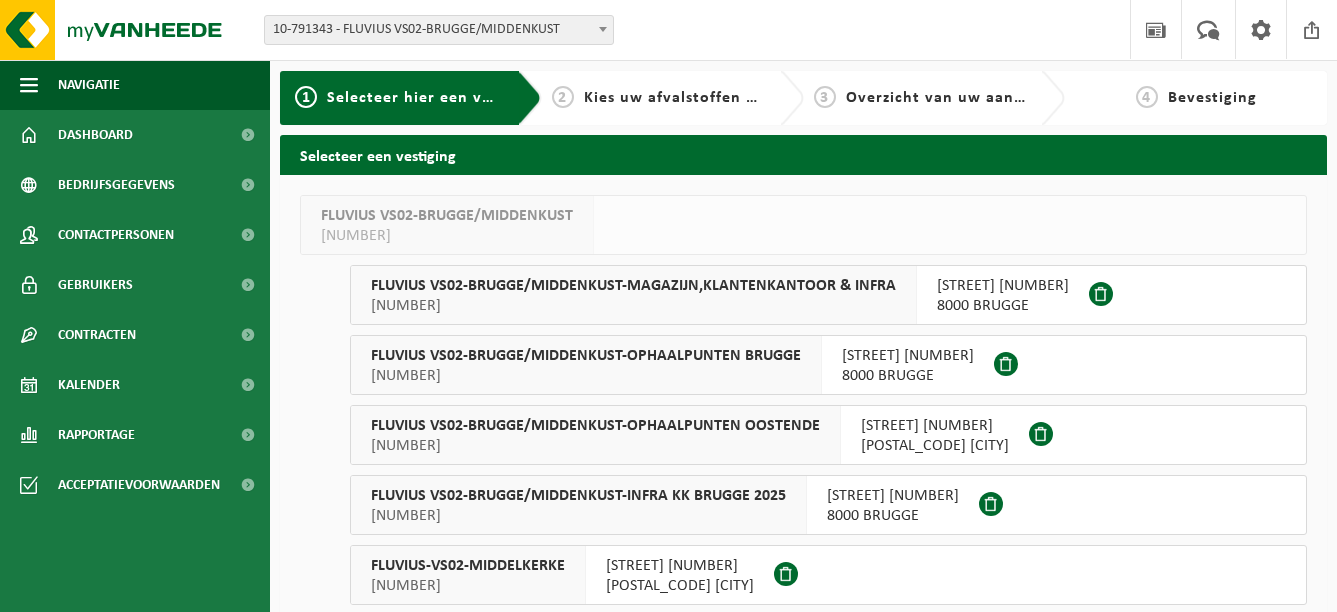 scroll, scrollTop: 0, scrollLeft: 0, axis: both 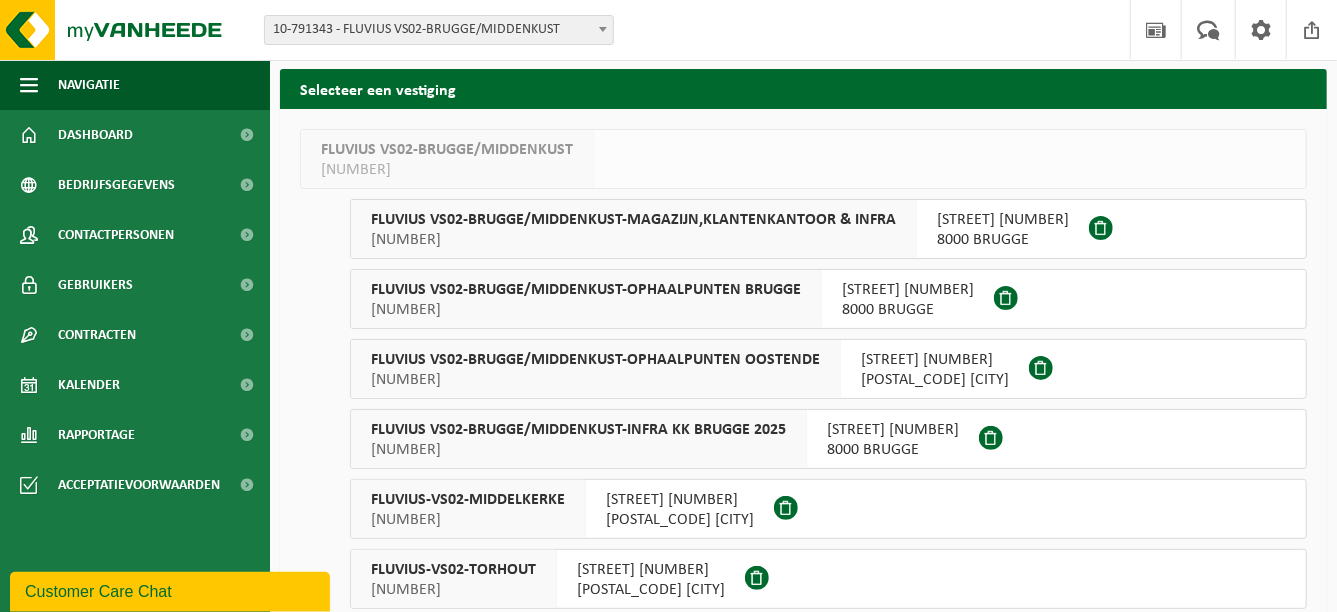 click on "FLUVIUS-VS02-BRUGGE/MIDDENKUST-INFRA KK BRUGGE 2025" at bounding box center (578, 430) 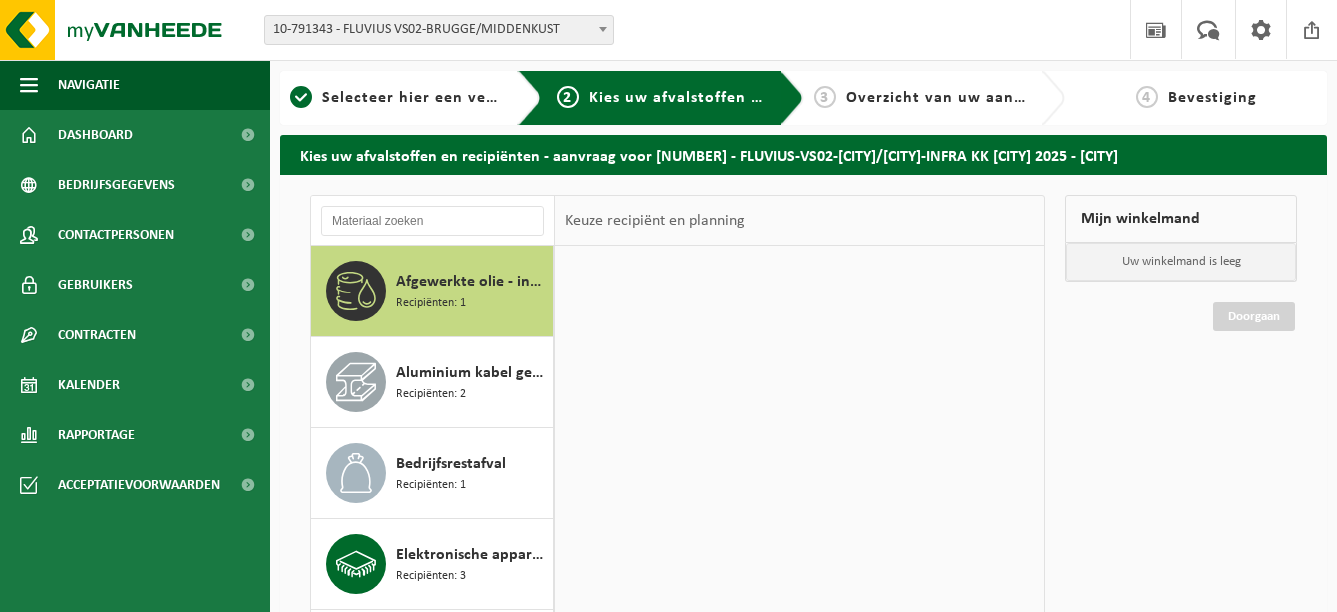 scroll, scrollTop: 0, scrollLeft: 0, axis: both 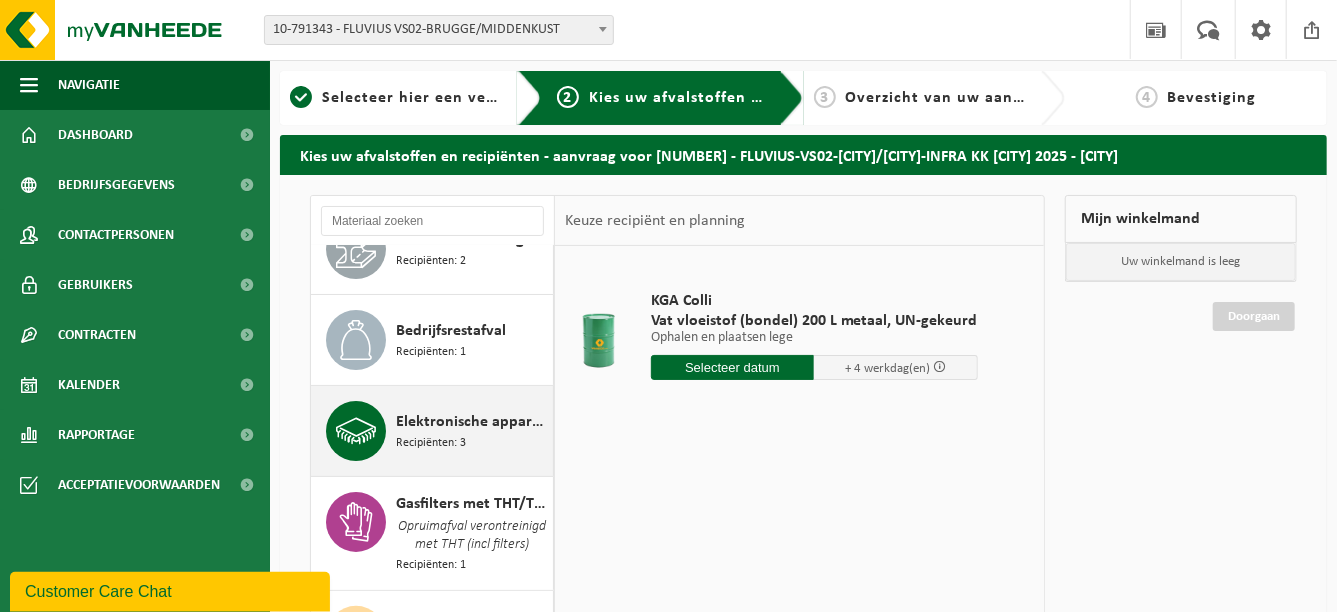 click on "Elektronische apparatuur - overige (OVE)" at bounding box center (472, 422) 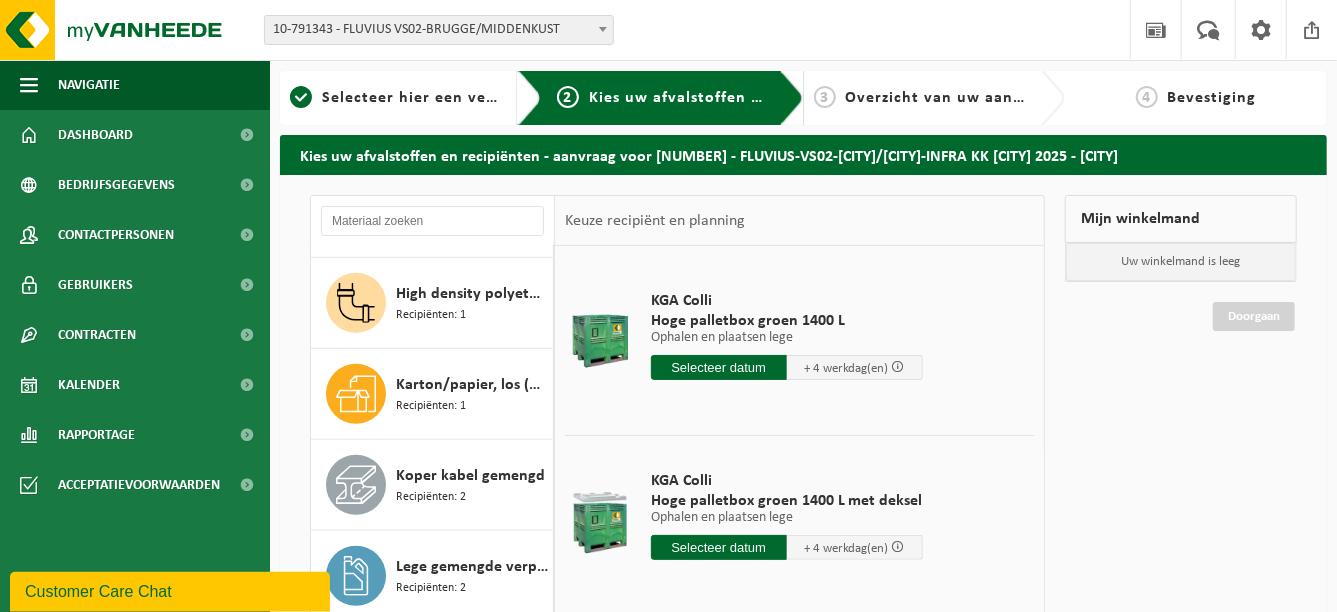 scroll, scrollTop: 738, scrollLeft: 0, axis: vertical 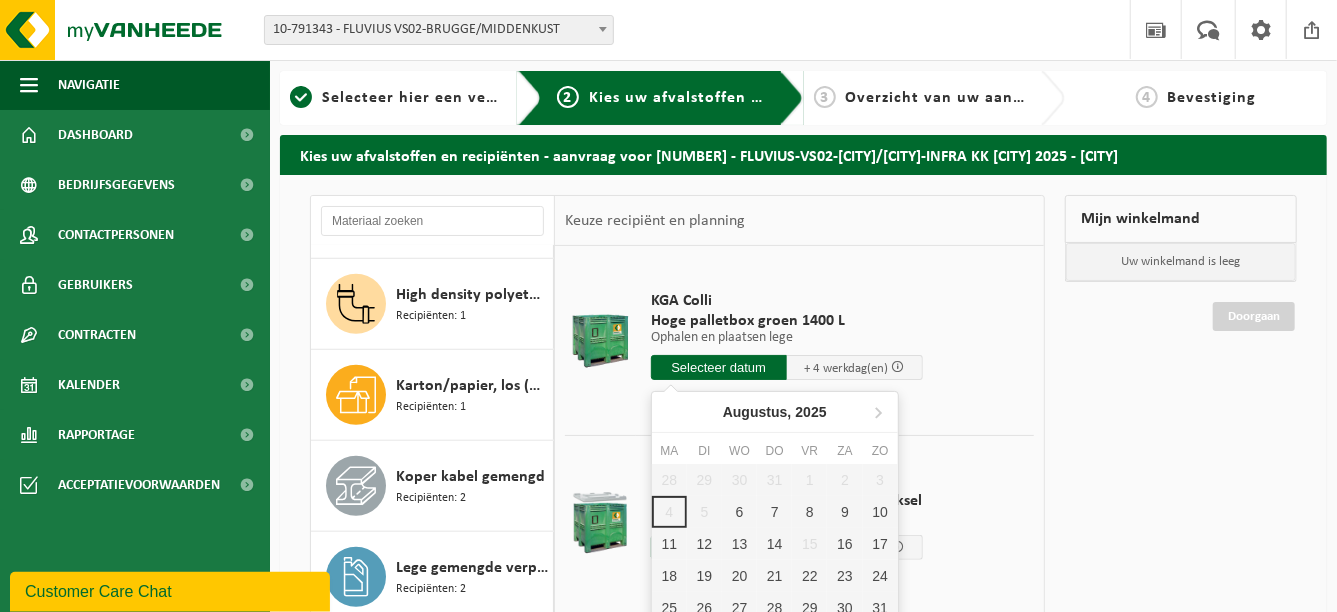 click at bounding box center [719, 367] 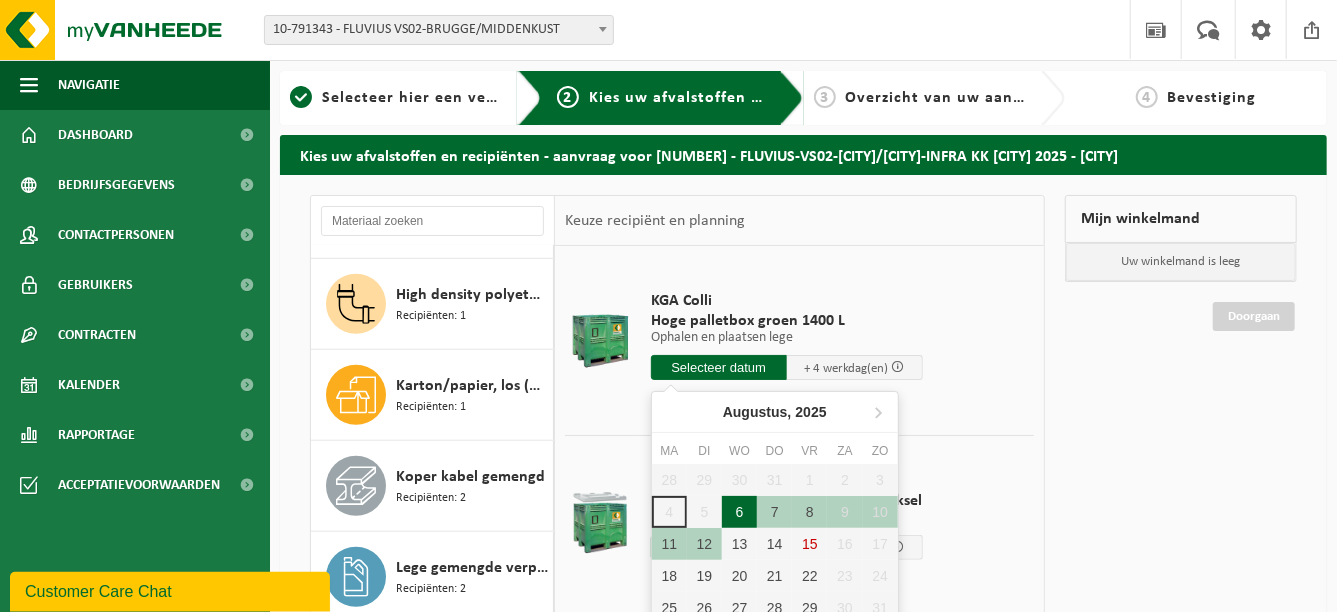 click on "6" at bounding box center [739, 512] 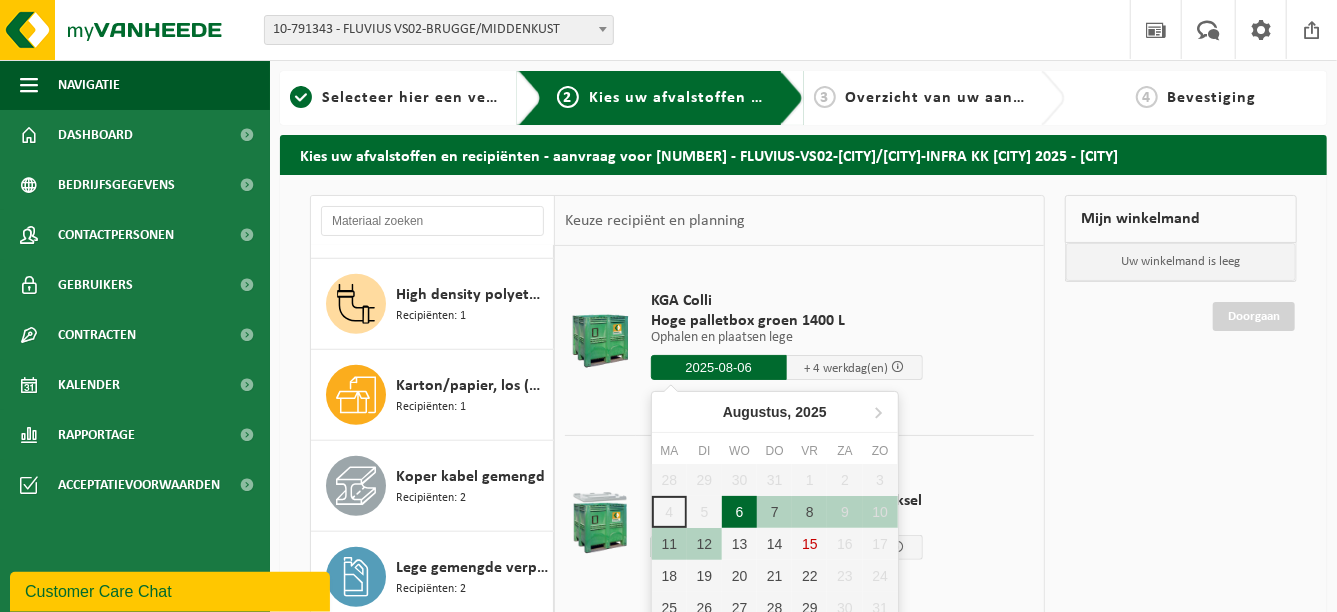 type on "Van 2025-08-06" 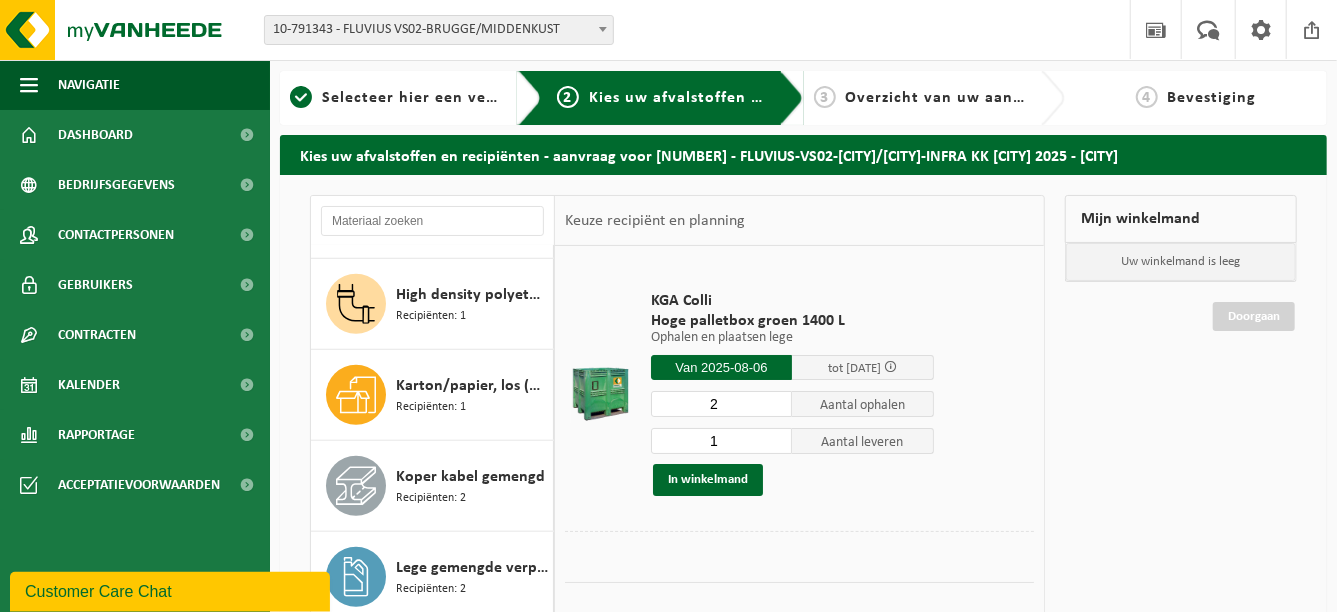 type on "2" 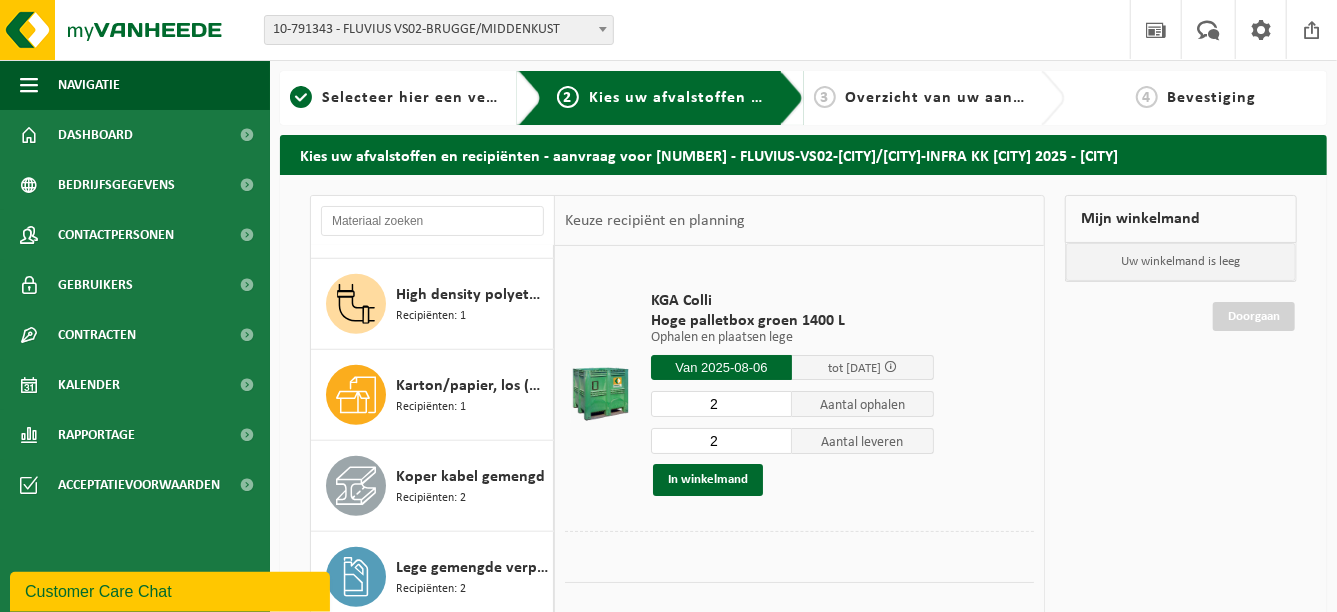 type on "2" 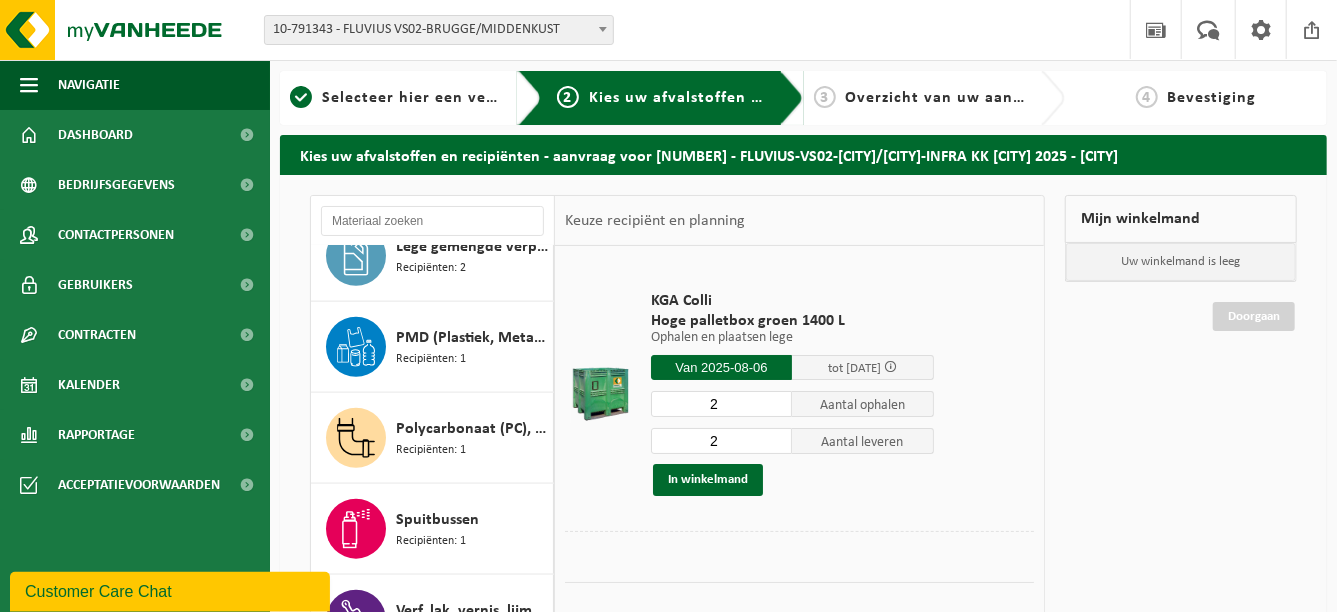 scroll, scrollTop: 1068, scrollLeft: 0, axis: vertical 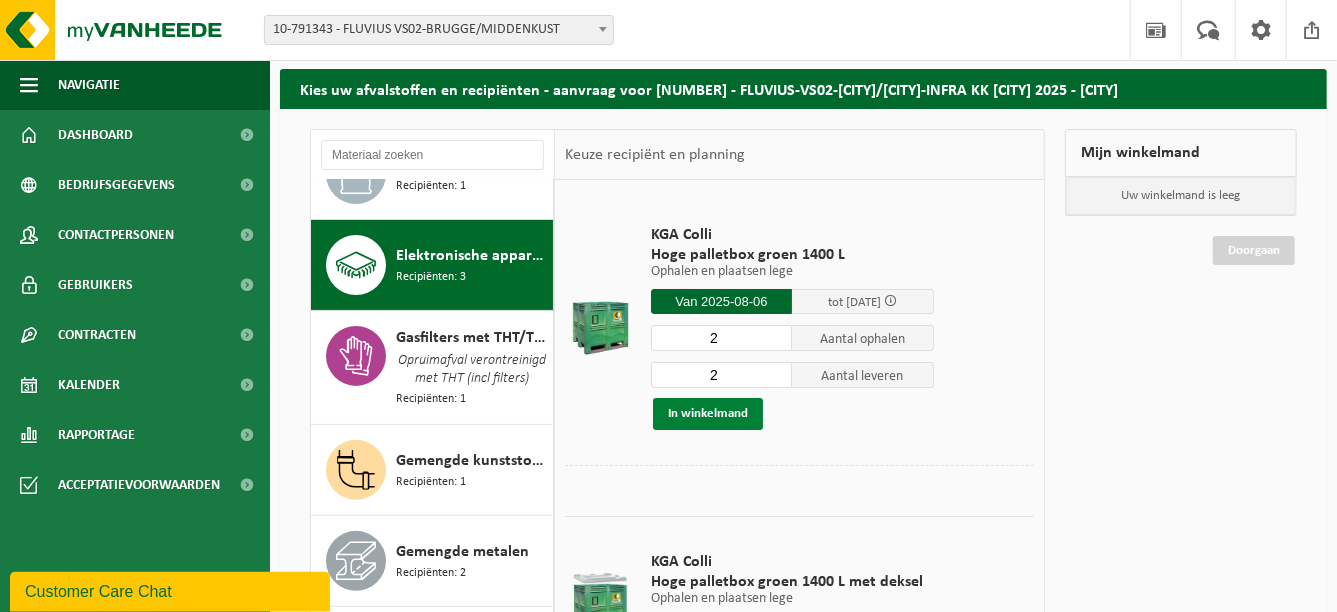 click on "In winkelmand" at bounding box center (708, 414) 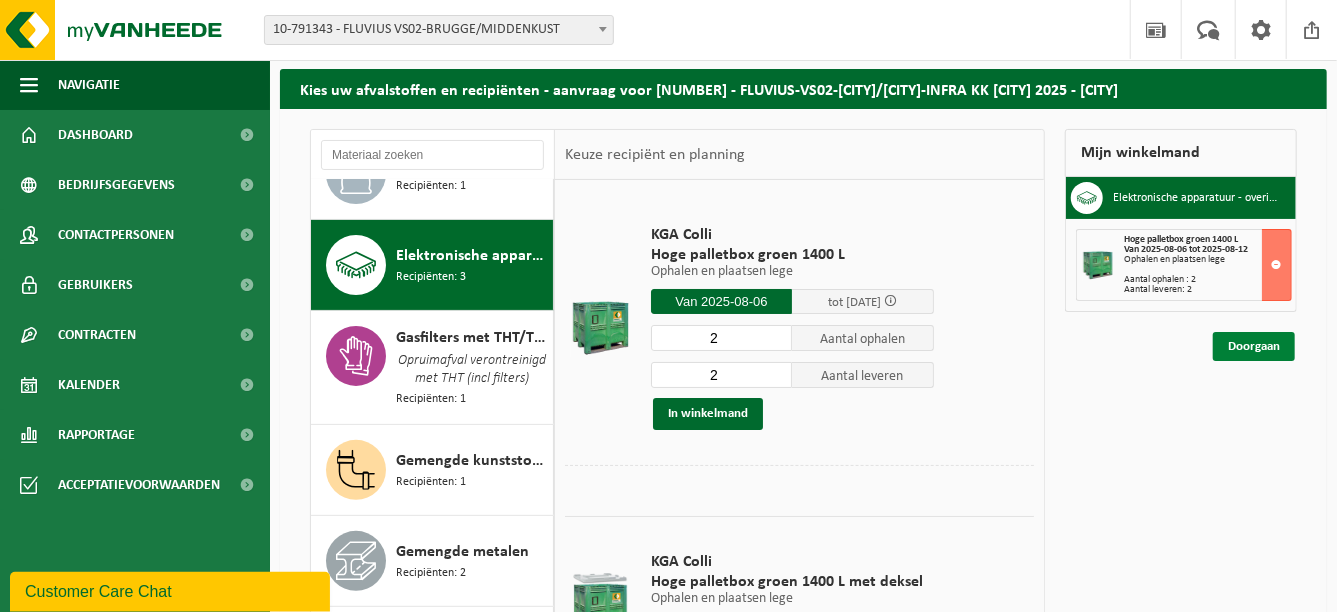 click on "Doorgaan" at bounding box center [1254, 346] 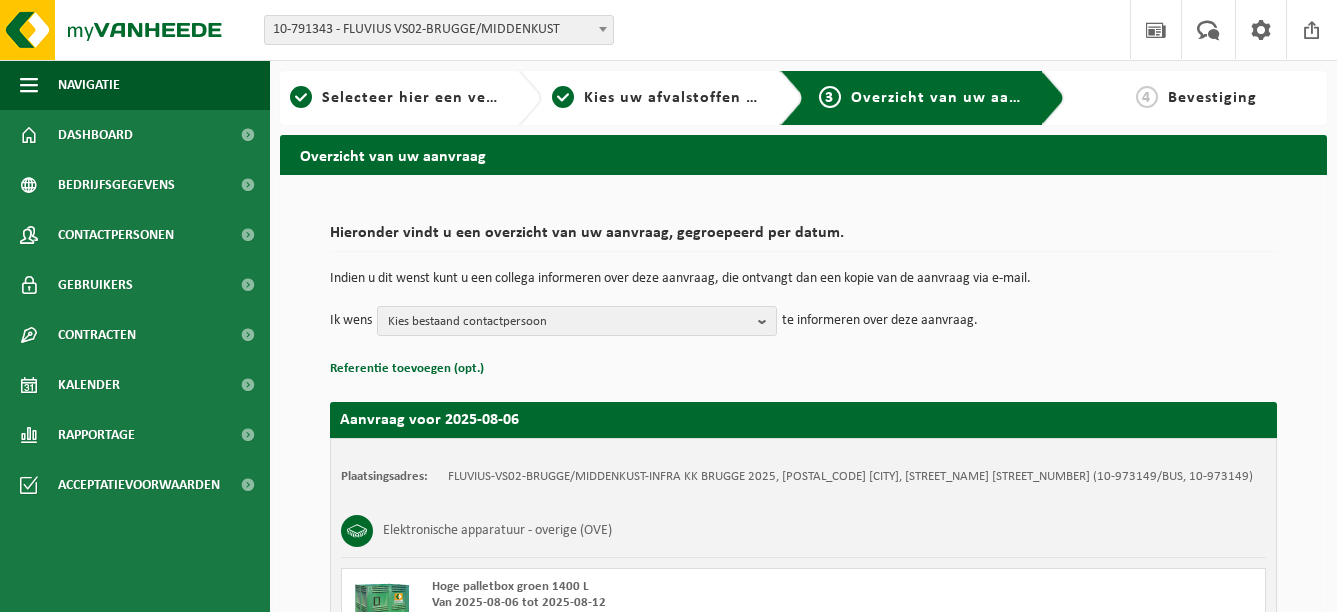 scroll, scrollTop: 0, scrollLeft: 0, axis: both 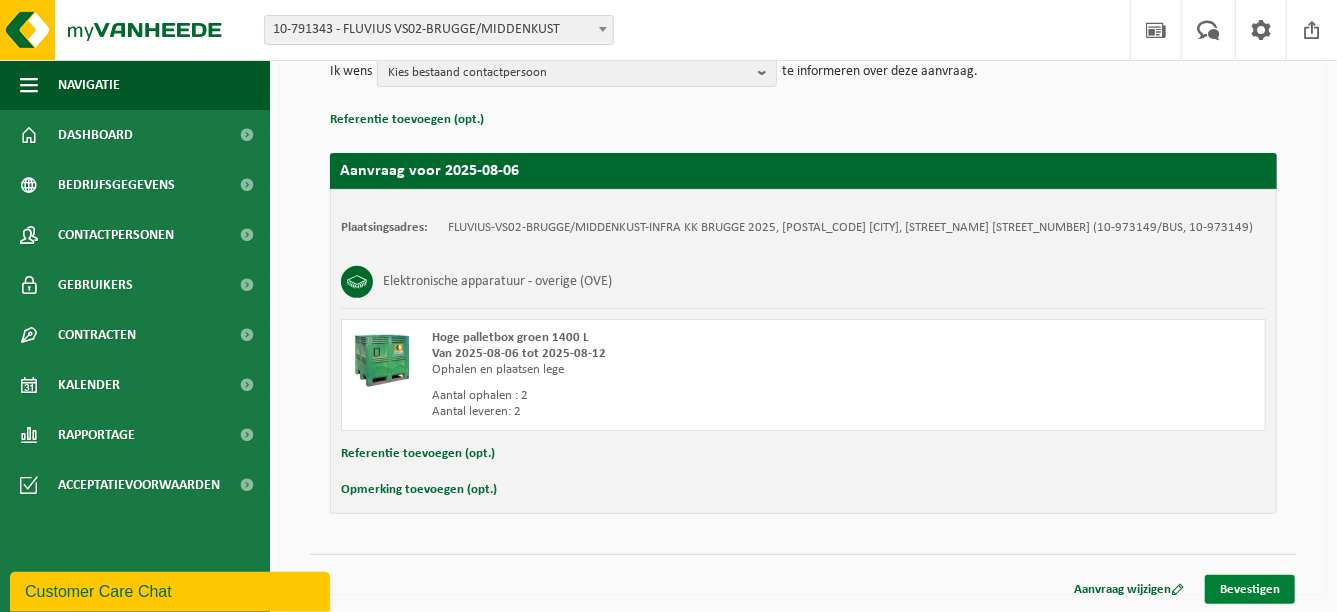 click on "Bevestigen" at bounding box center [1250, 589] 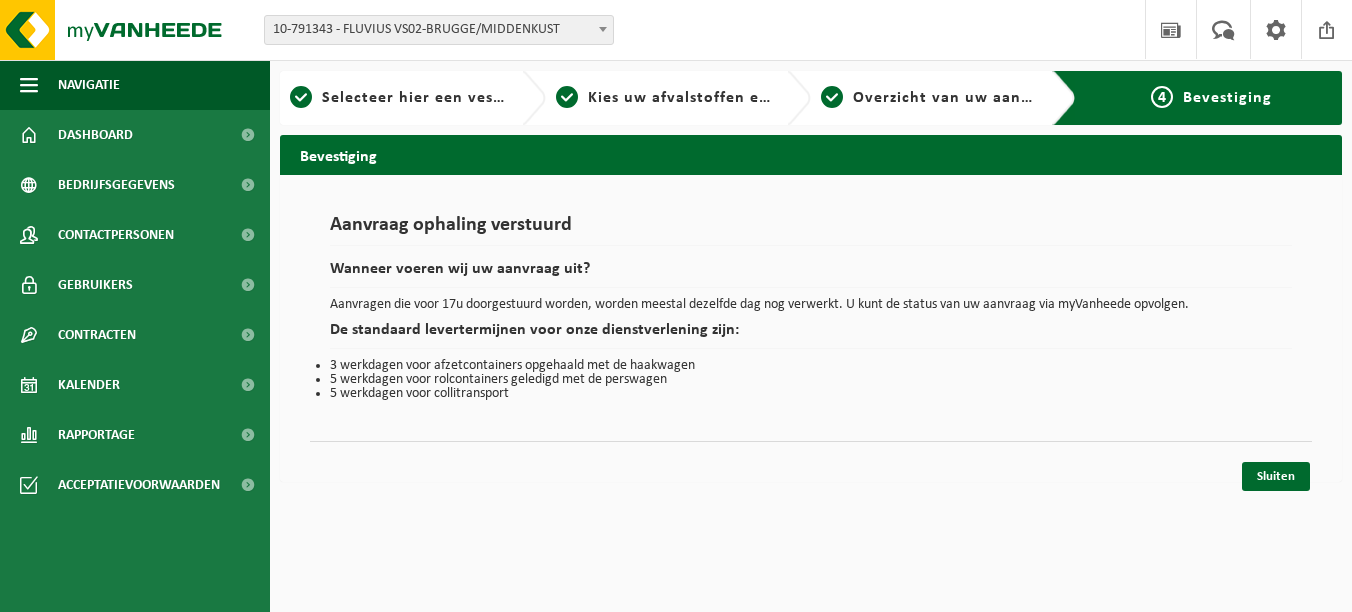 scroll, scrollTop: 0, scrollLeft: 0, axis: both 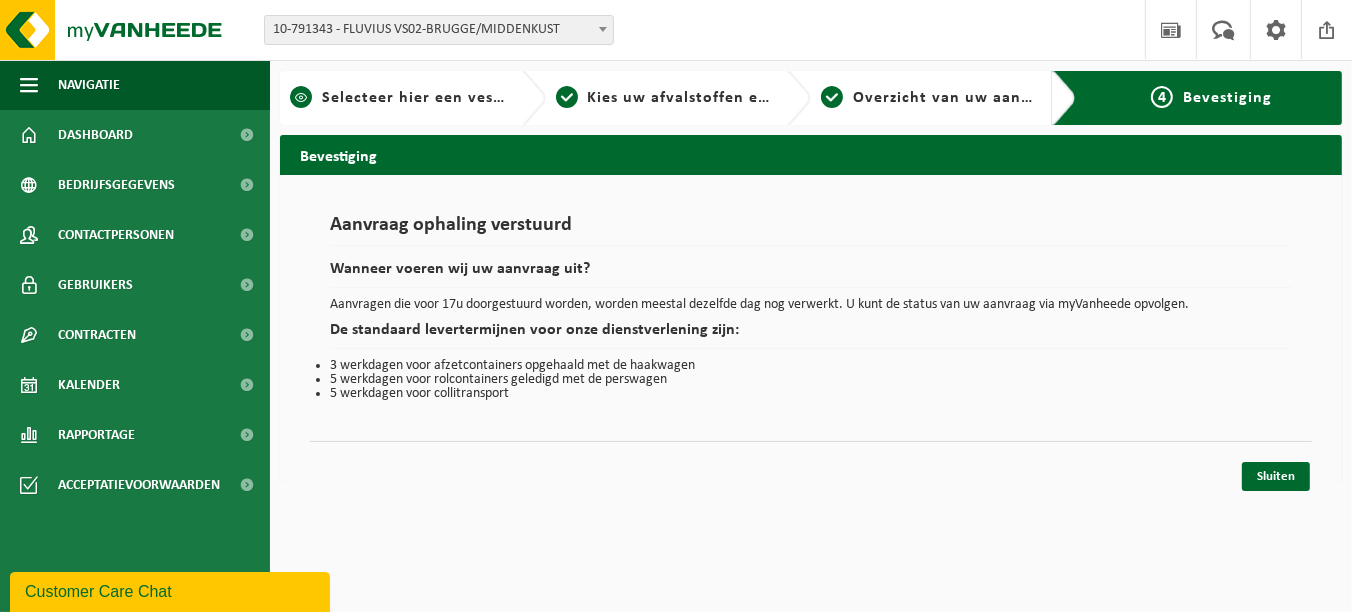 click on "Selecteer hier een vestiging" at bounding box center (430, 98) 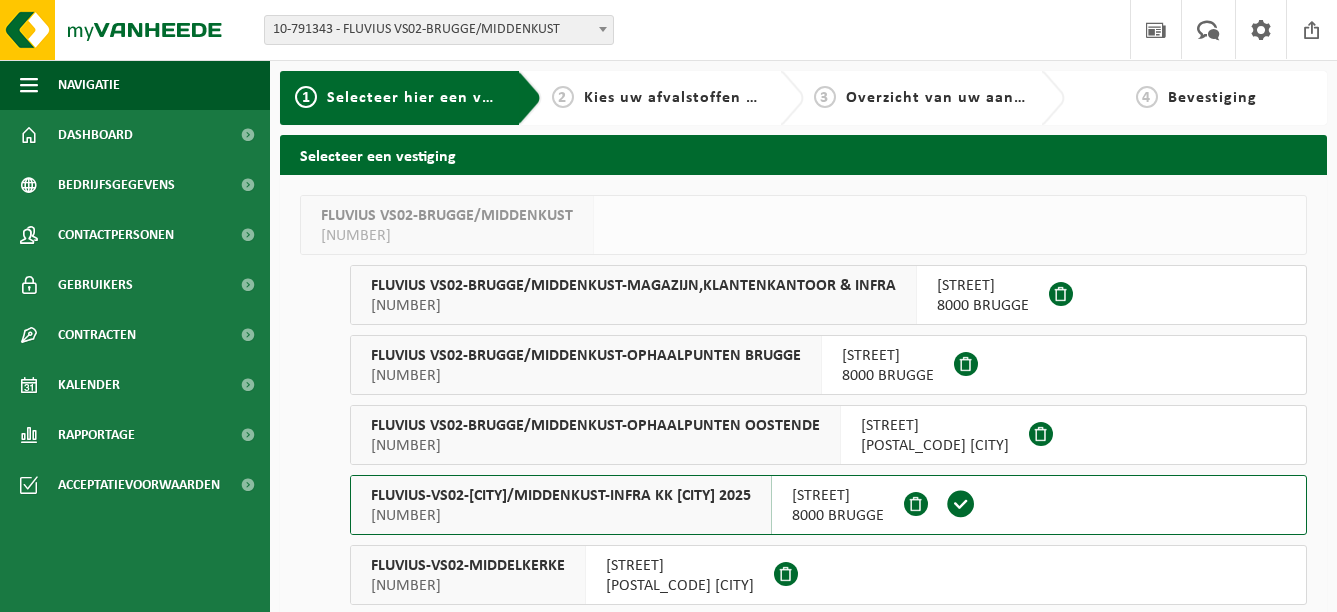 scroll, scrollTop: 0, scrollLeft: 0, axis: both 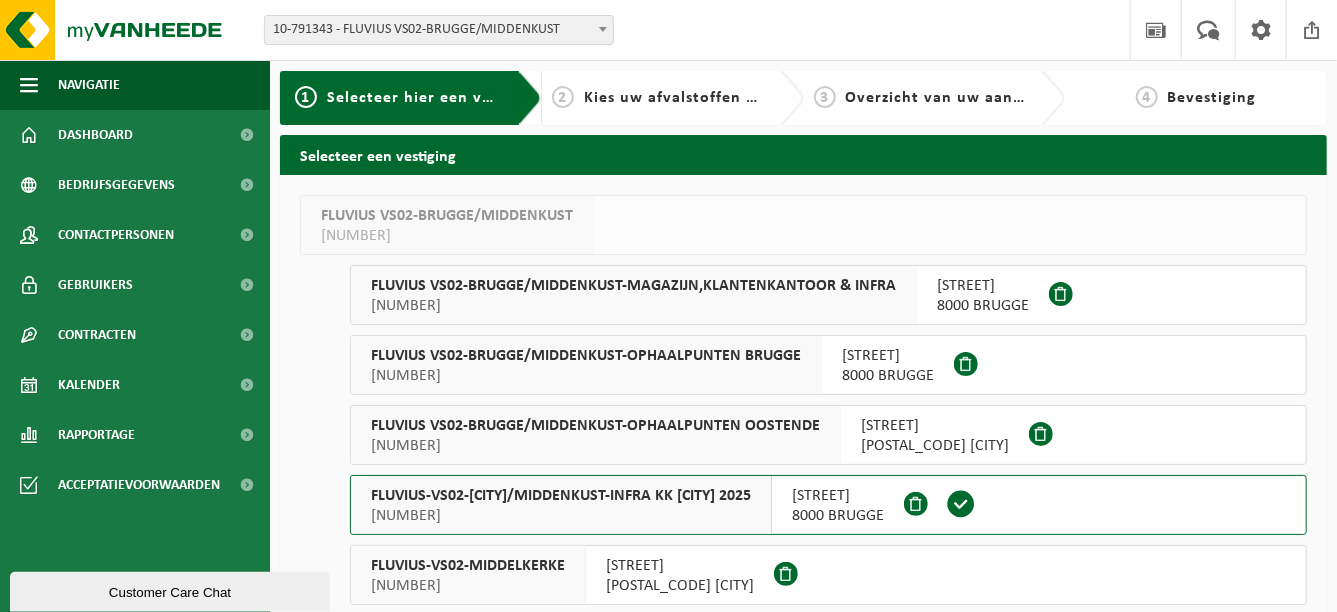 click on "FLUVIUS VS02-[CITY]/MIDDENKUST-OPHAALPUNTEN [CITY]   [PHONE]" at bounding box center [596, 435] 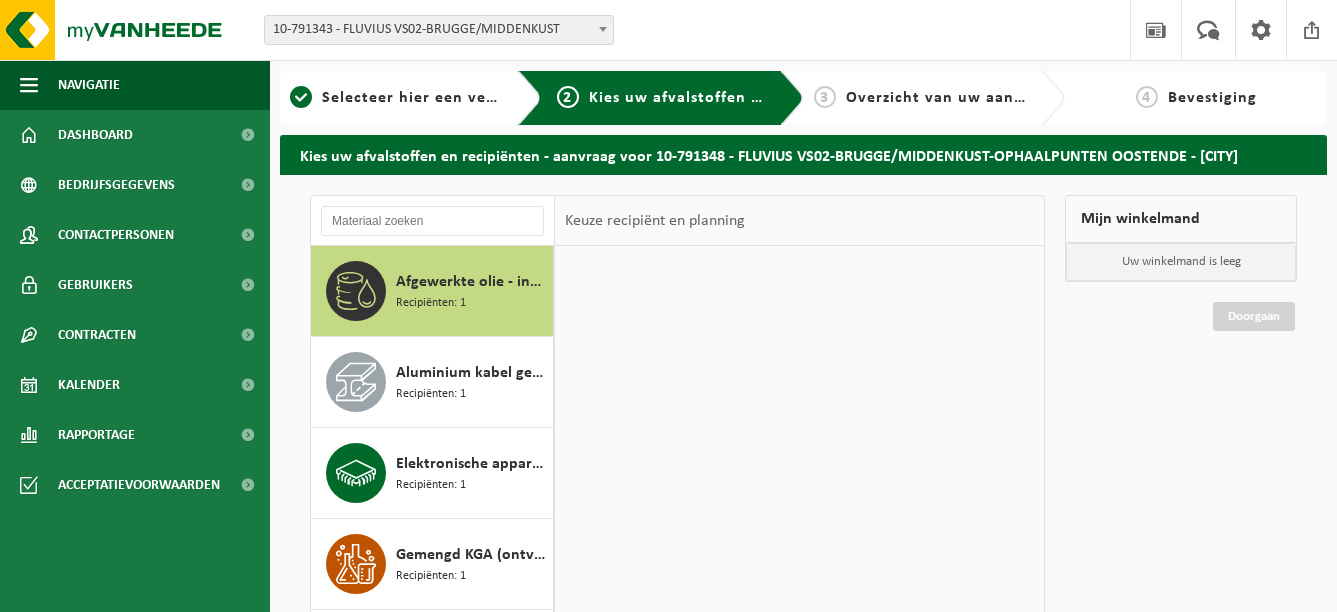 scroll, scrollTop: 0, scrollLeft: 0, axis: both 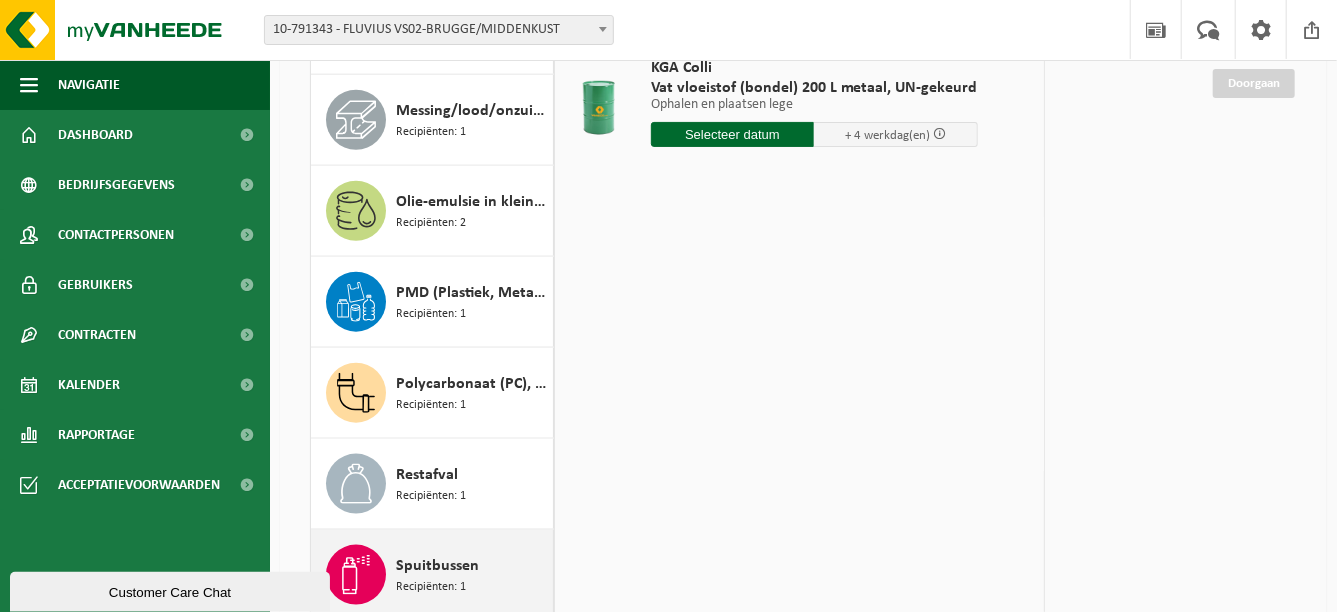 click on "Spuitbussen   Recipiënten: 1" at bounding box center [472, 575] 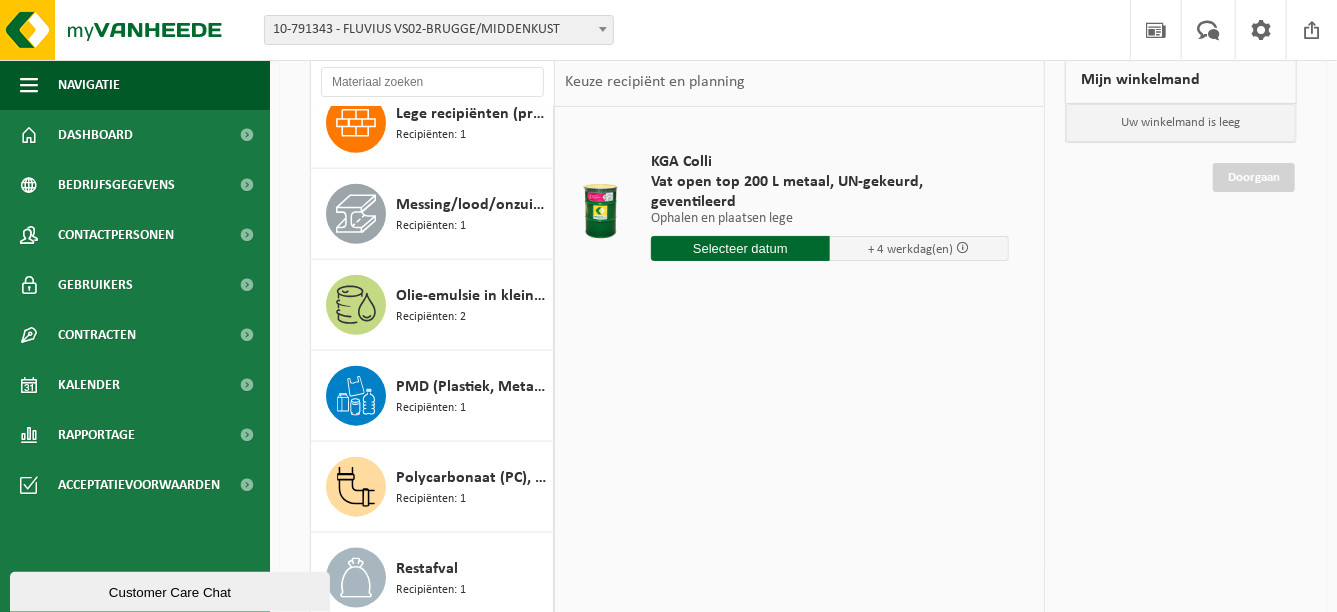 scroll, scrollTop: 99, scrollLeft: 0, axis: vertical 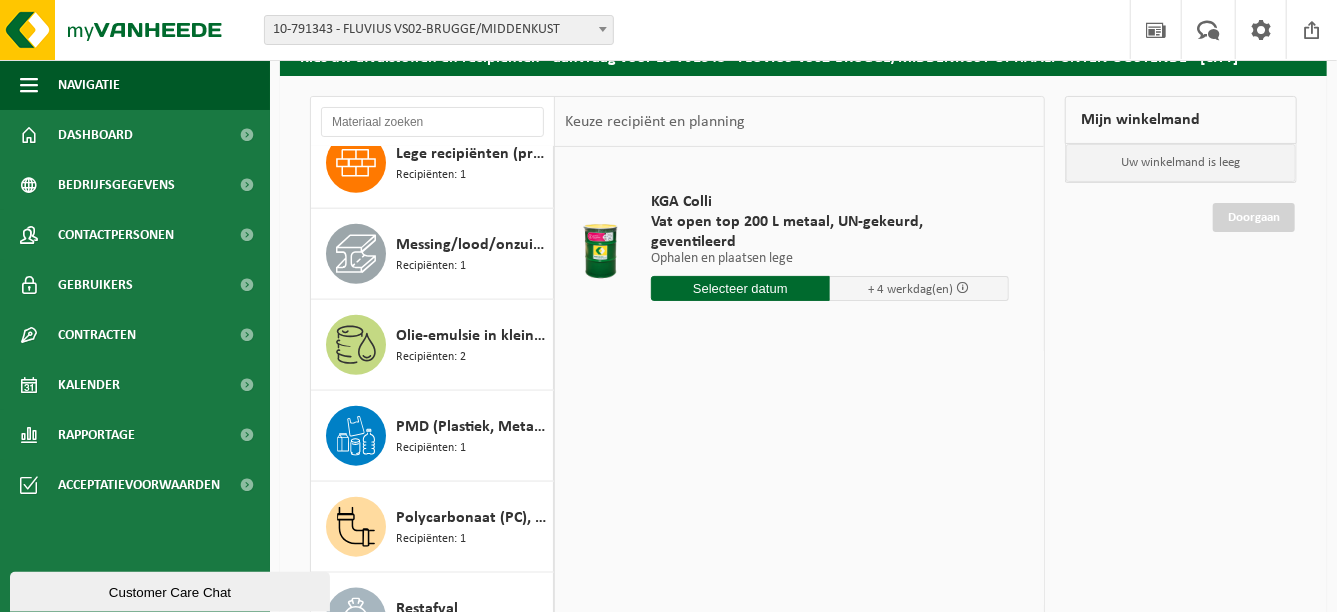 click at bounding box center (740, 288) 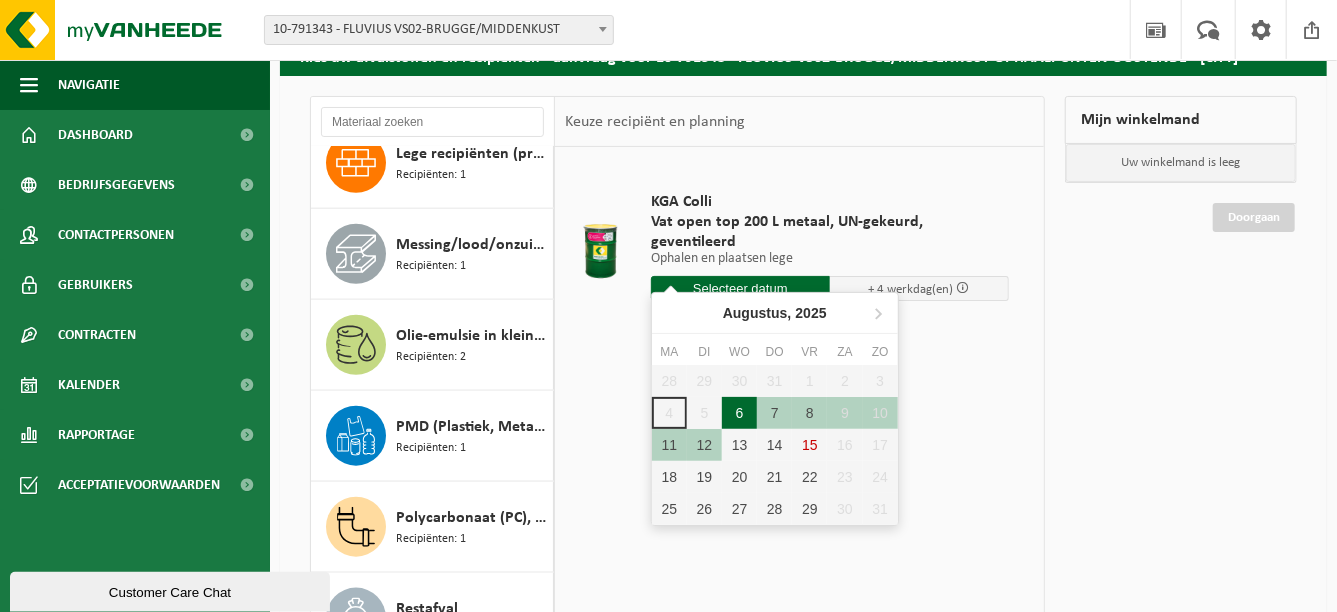 click on "6" at bounding box center (739, 413) 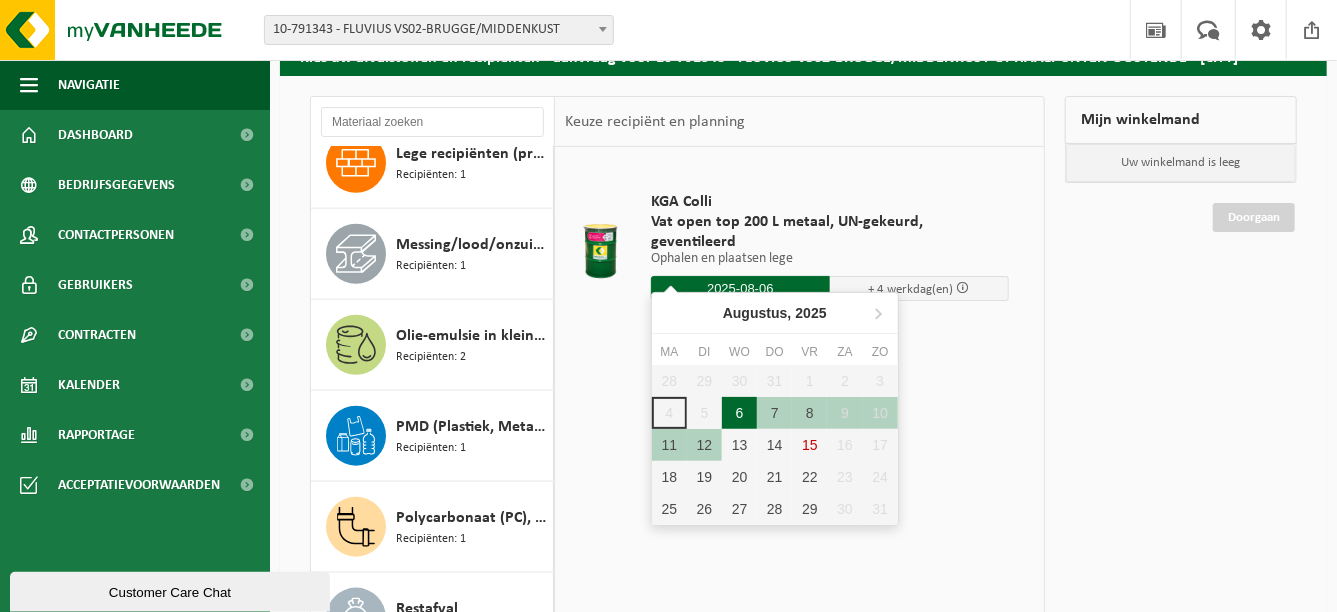 type on "Van 2025-08-06" 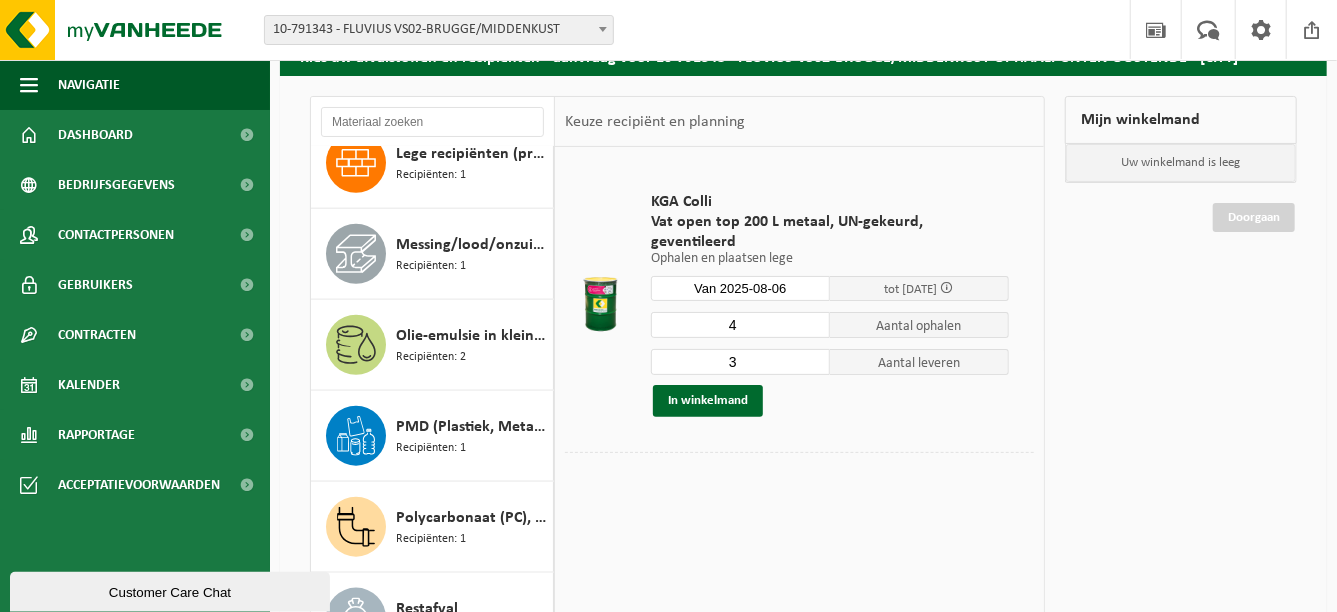 click on "4" at bounding box center [740, 325] 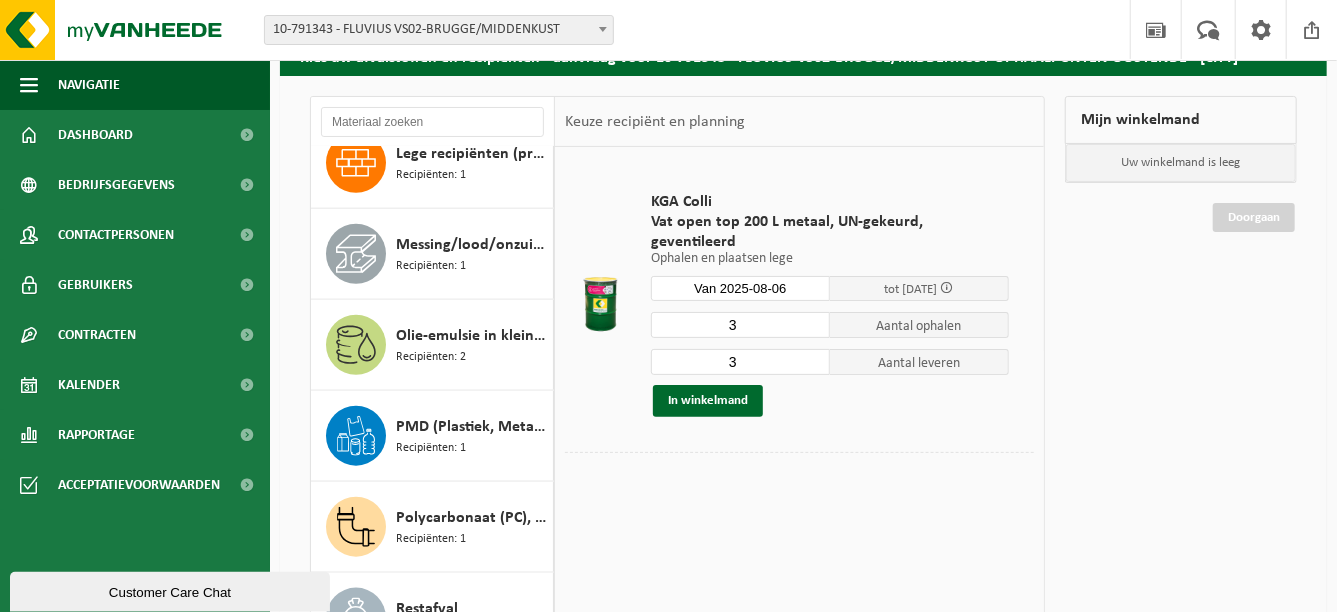 click on "3" at bounding box center (740, 325) 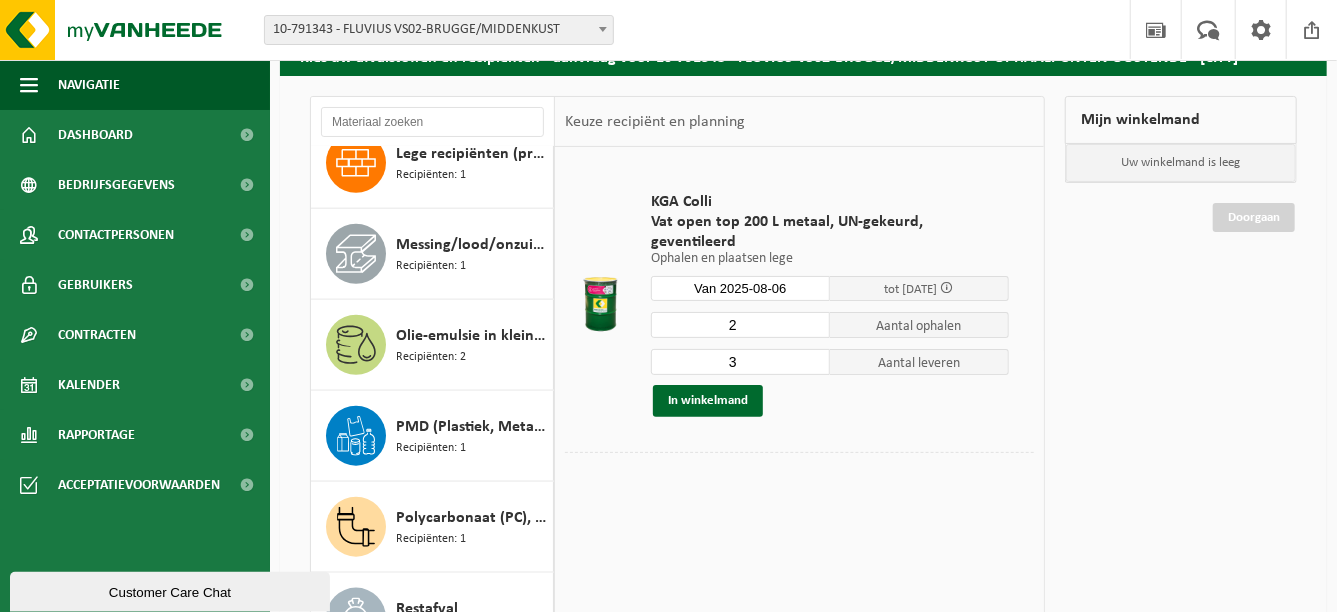 click on "2" at bounding box center (740, 325) 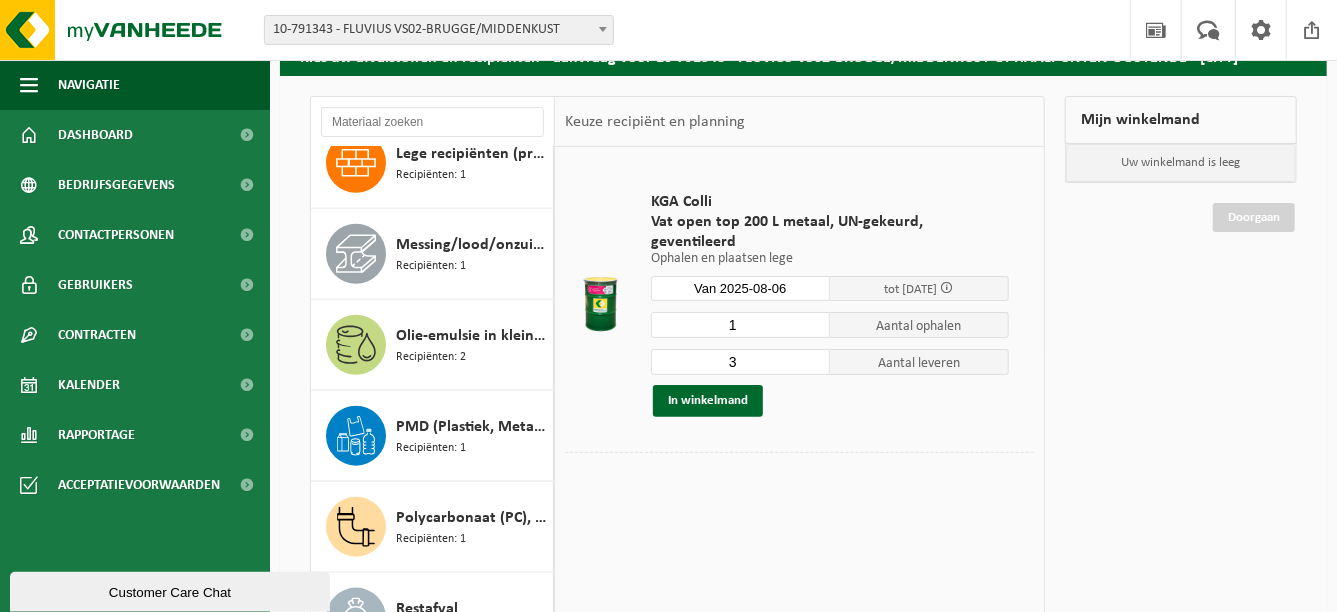 type on "1" 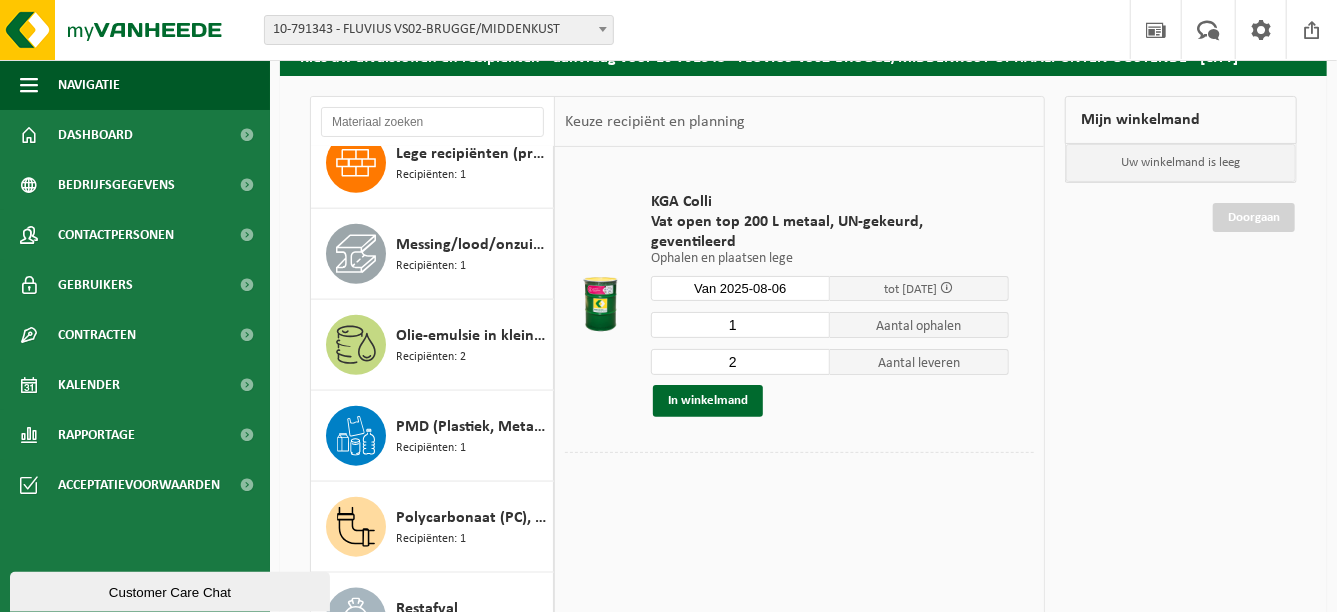 click on "2" at bounding box center (740, 362) 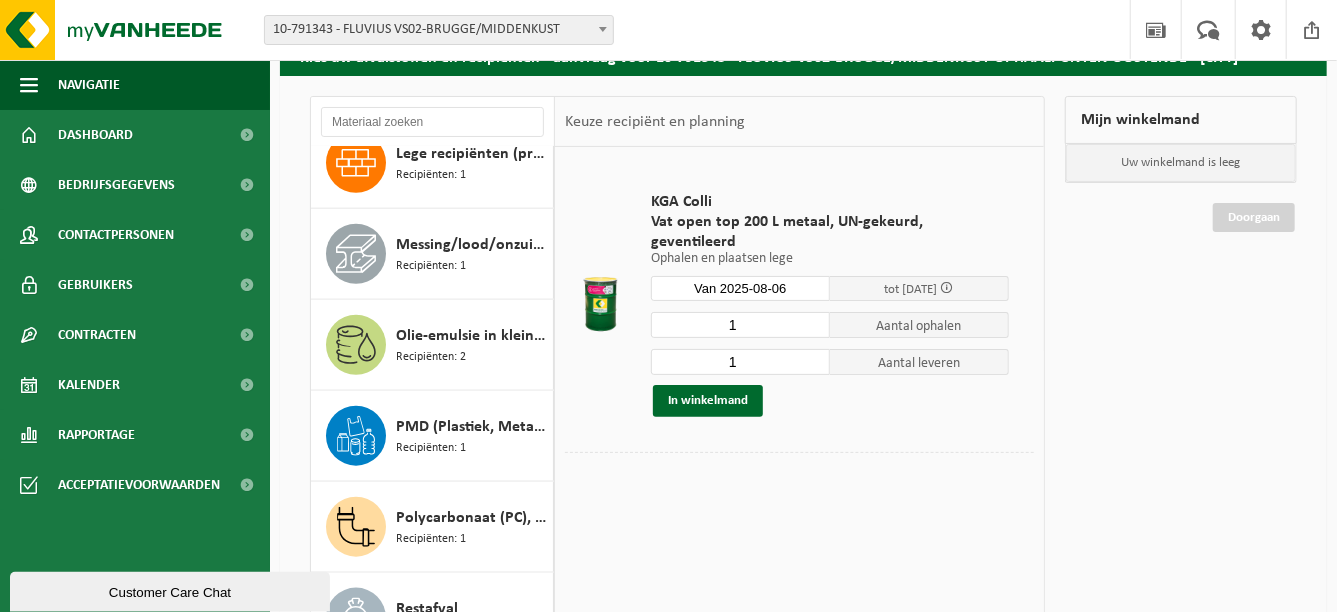 type on "1" 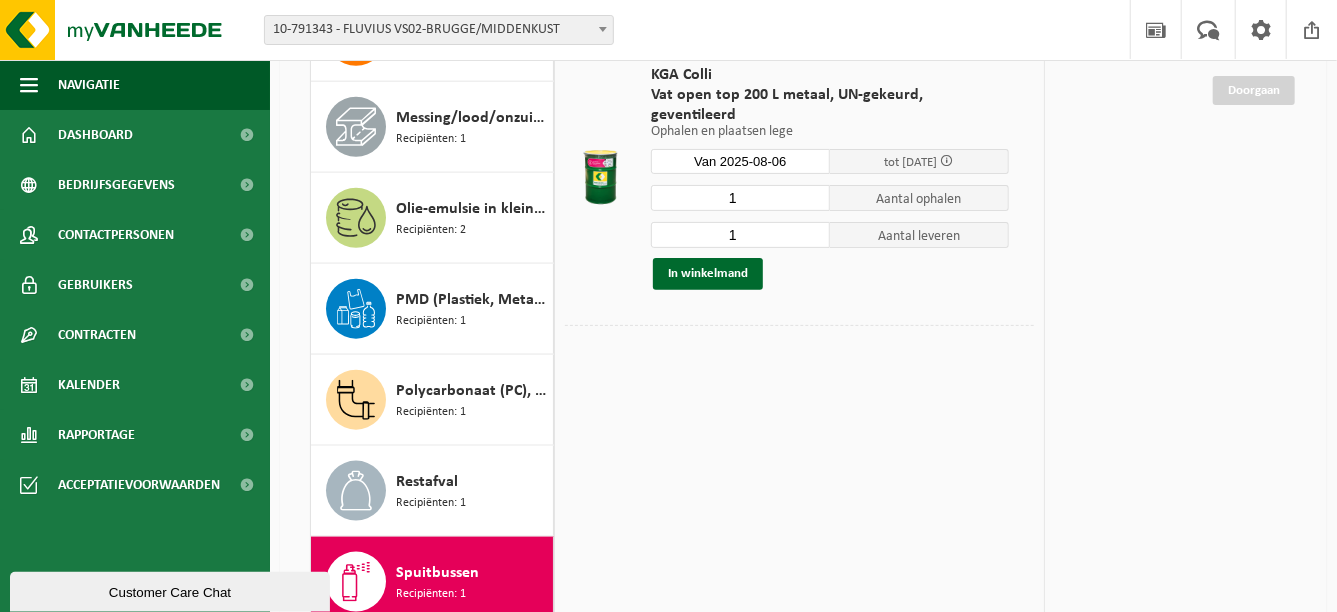 scroll, scrollTop: 233, scrollLeft: 0, axis: vertical 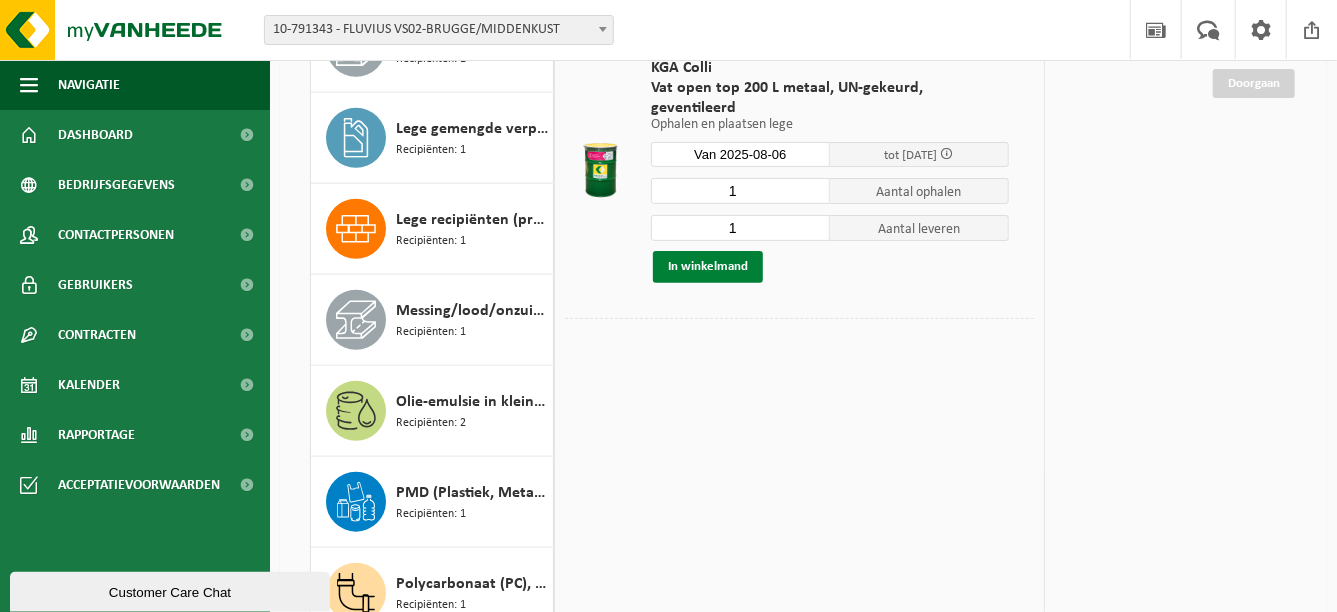 click on "In winkelmand" at bounding box center (708, 267) 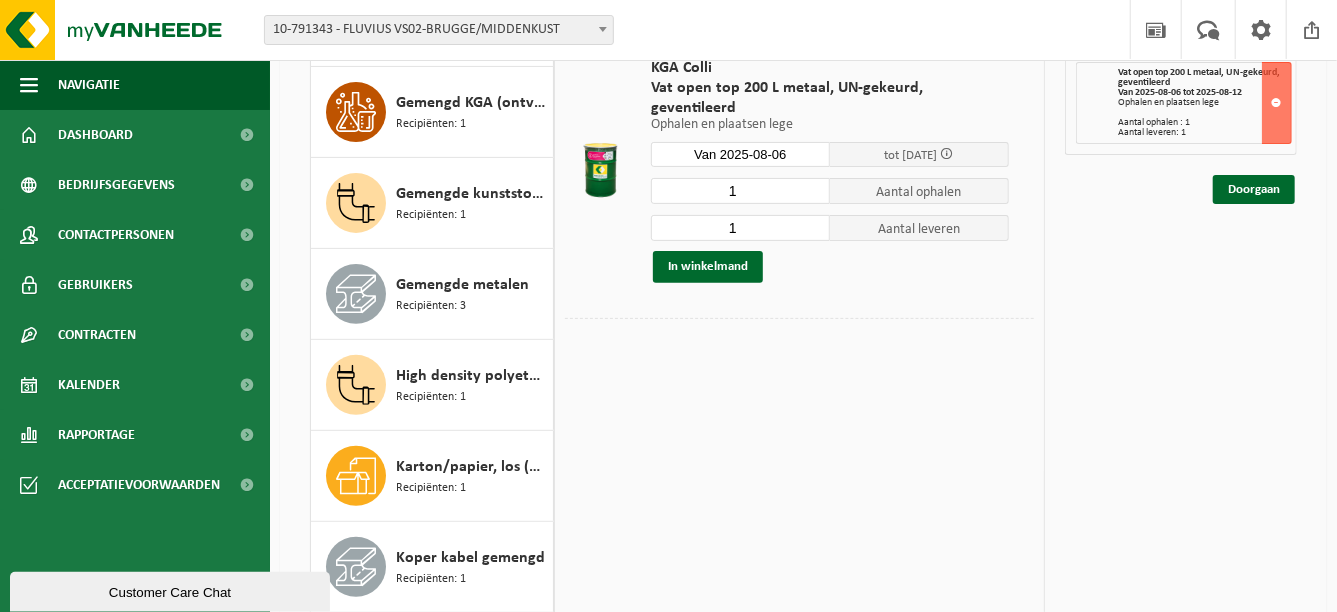 scroll, scrollTop: 197, scrollLeft: 0, axis: vertical 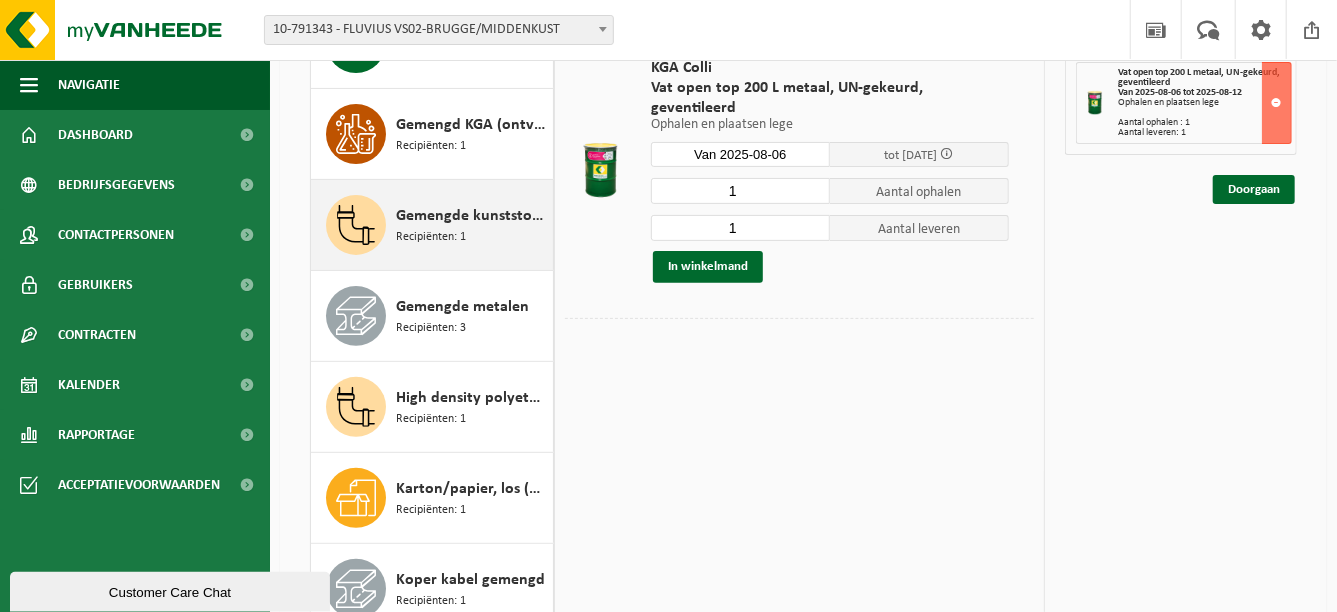 click on "Gemengde kunststoffen (niet-recycleerbaar), exclusief PVC   Recipiënten: 1" at bounding box center (472, 225) 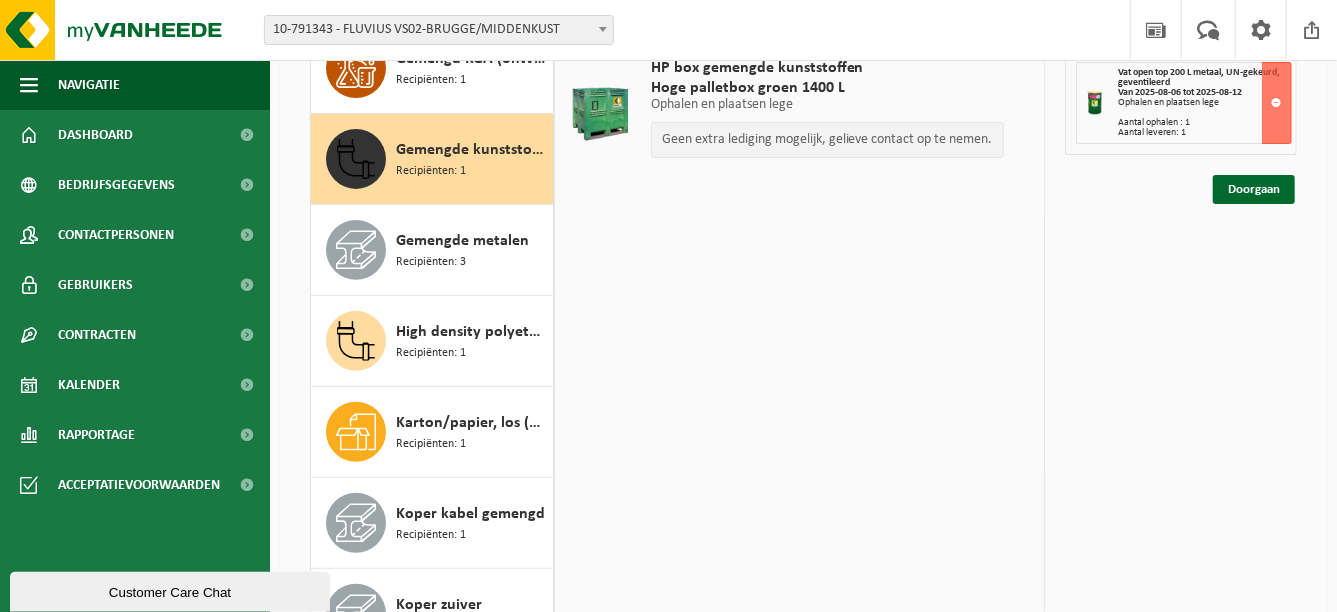scroll, scrollTop: 230, scrollLeft: 0, axis: vertical 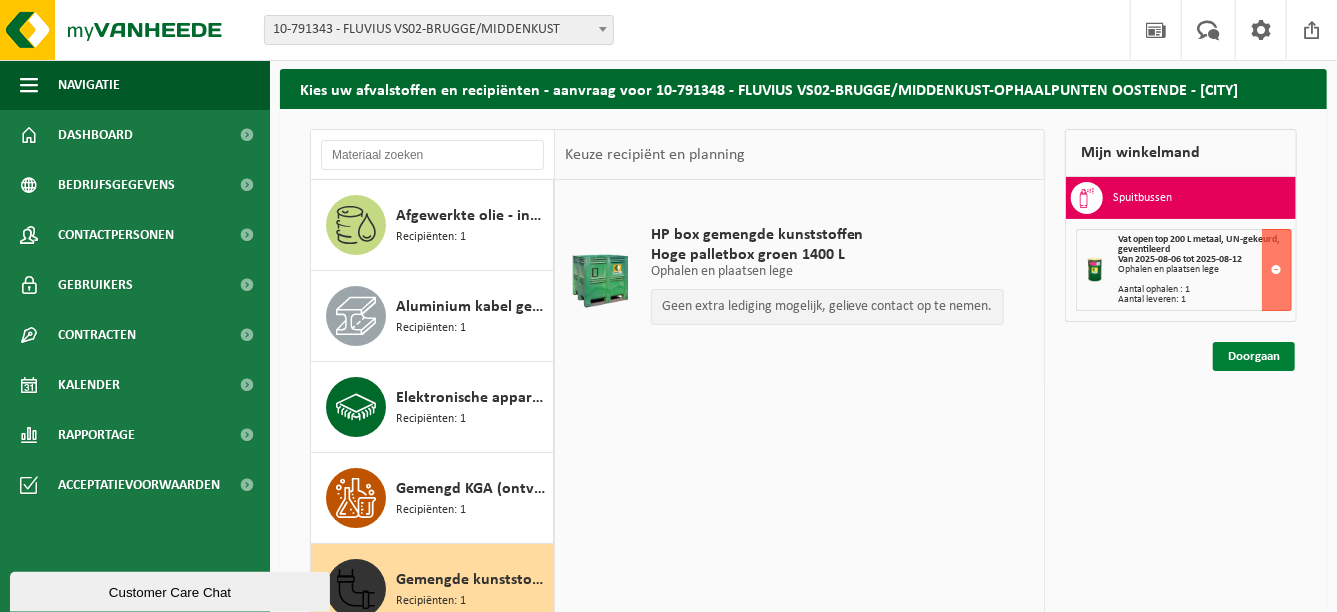 click on "Doorgaan" at bounding box center [1254, 356] 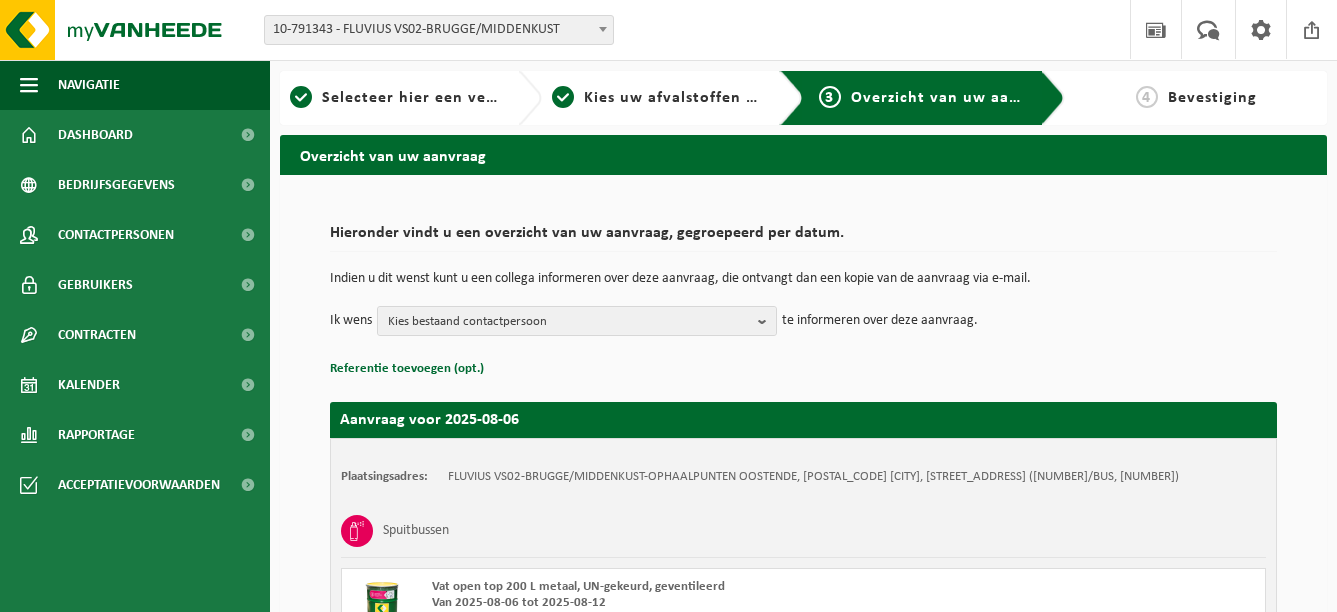 scroll, scrollTop: 0, scrollLeft: 0, axis: both 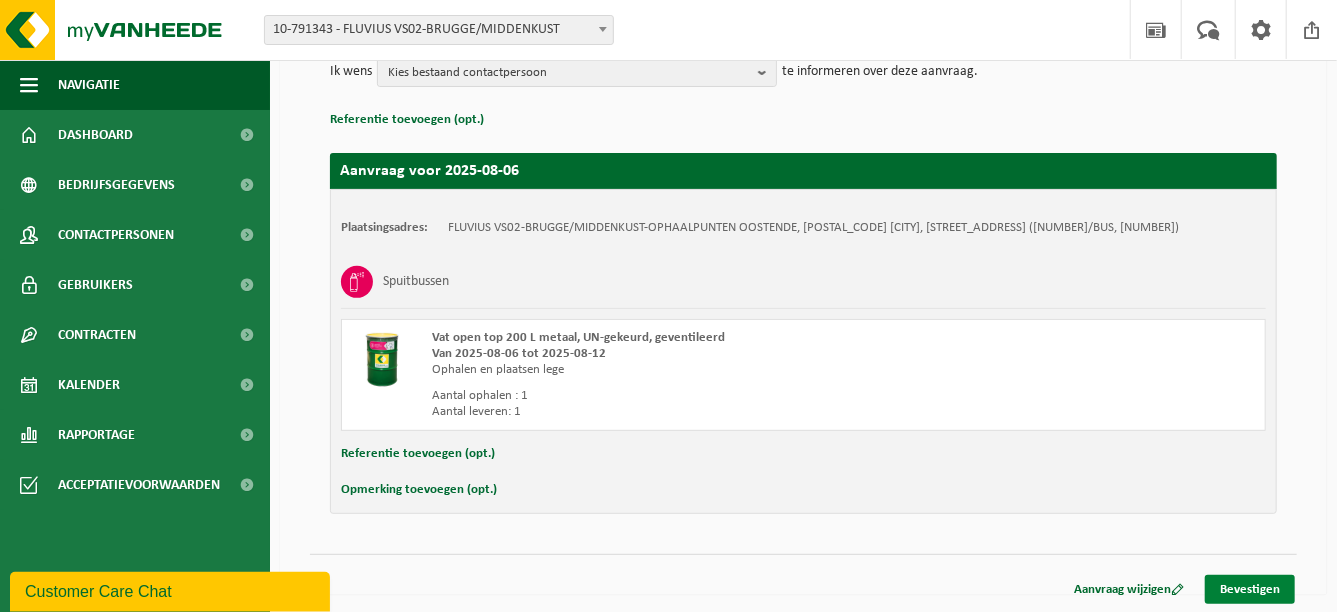 click on "Bevestigen" at bounding box center [1250, 589] 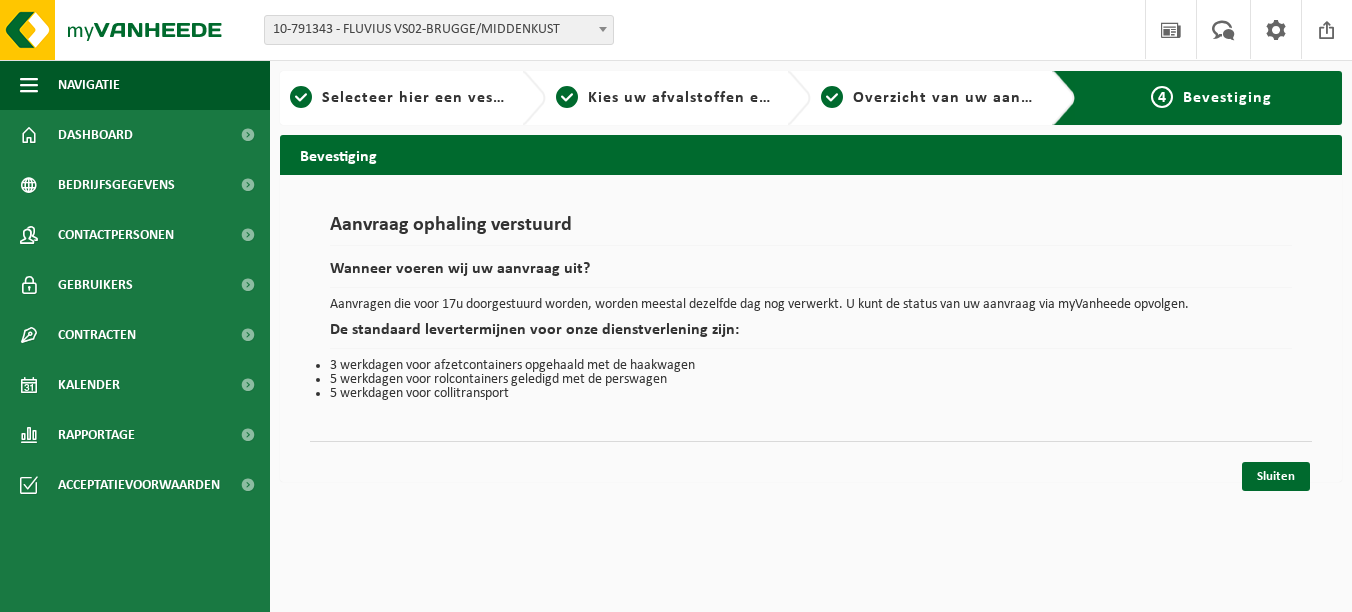 scroll, scrollTop: 0, scrollLeft: 0, axis: both 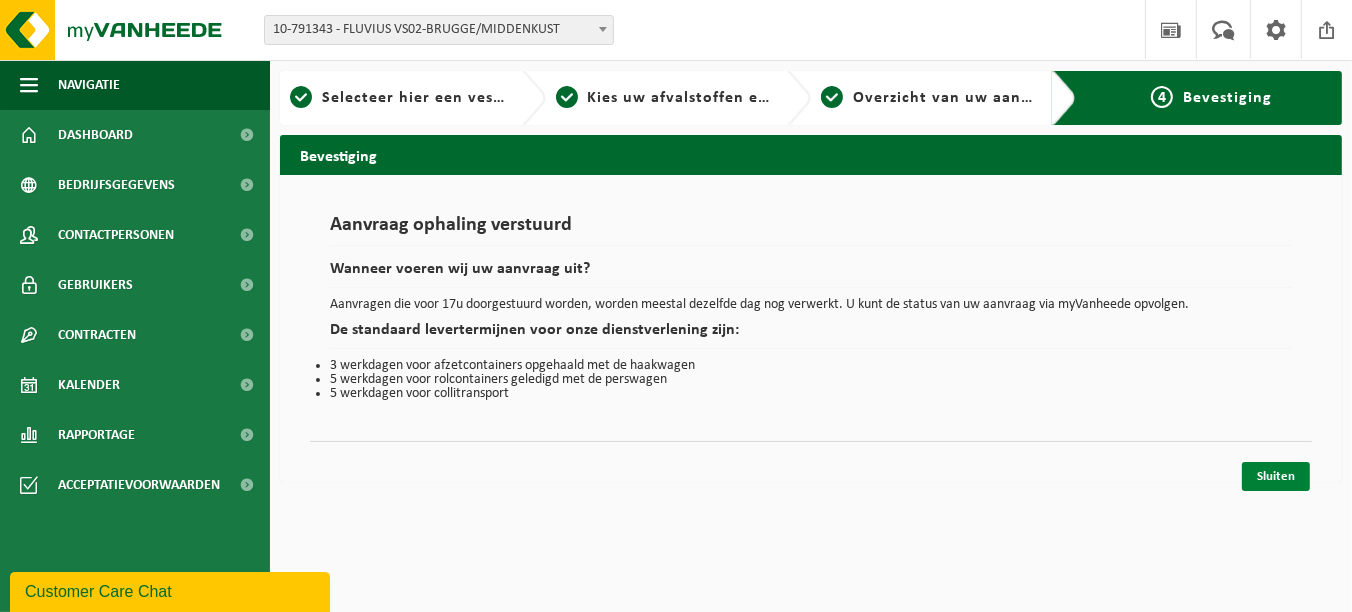 click on "Sluiten" at bounding box center [1276, 476] 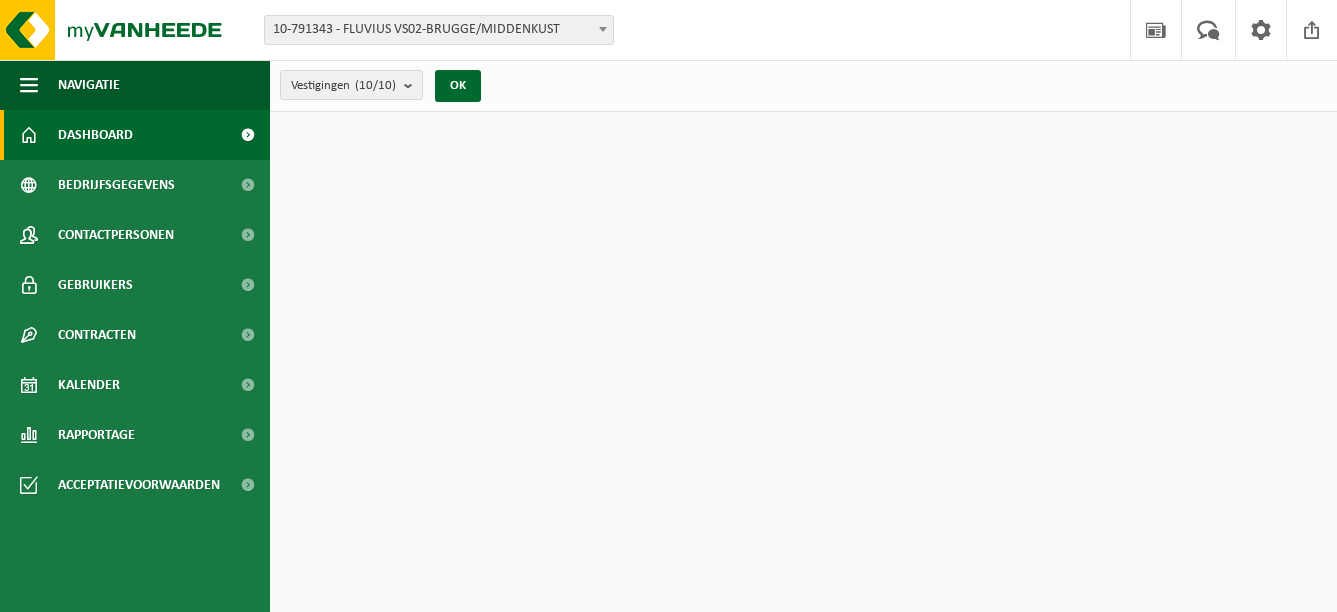scroll, scrollTop: 0, scrollLeft: 0, axis: both 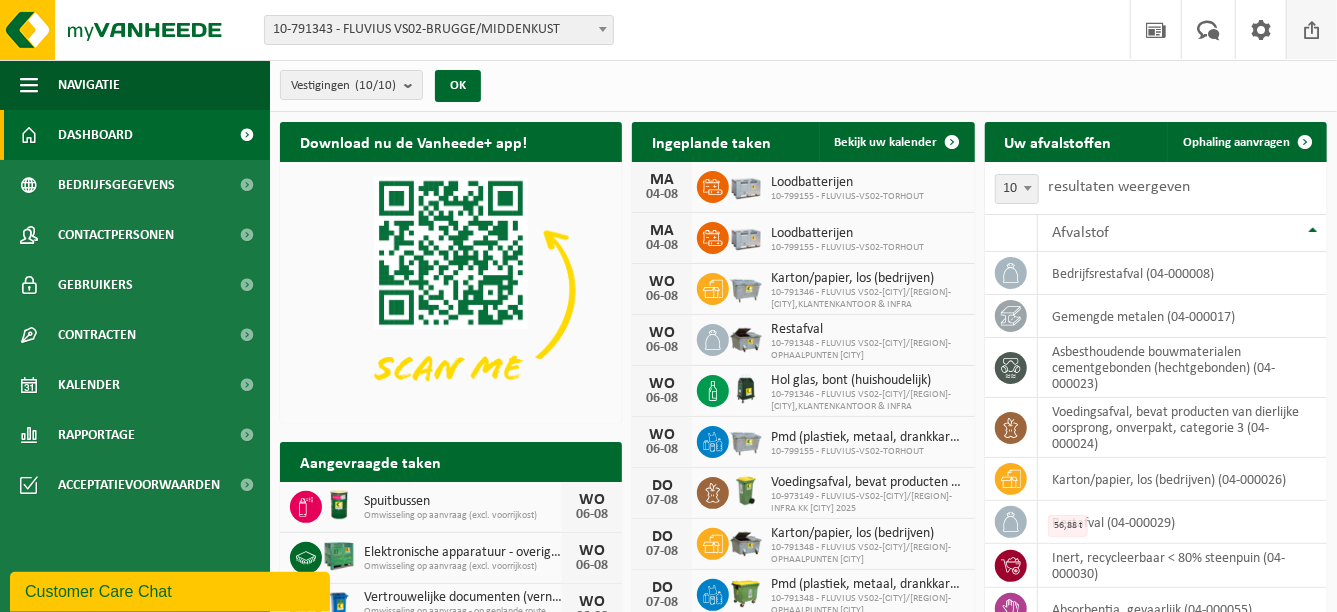 click at bounding box center (1312, 29) 